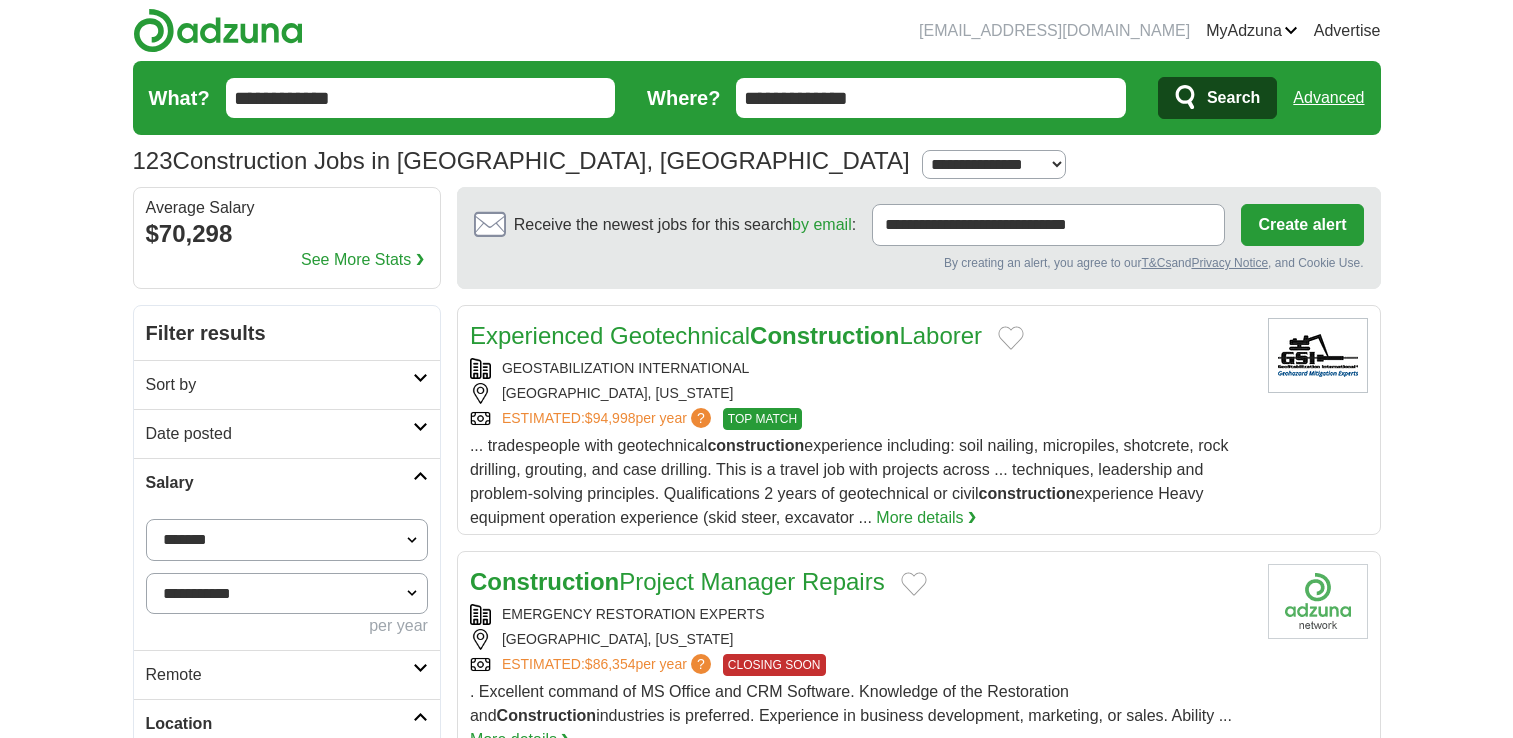 scroll, scrollTop: 2258, scrollLeft: 0, axis: vertical 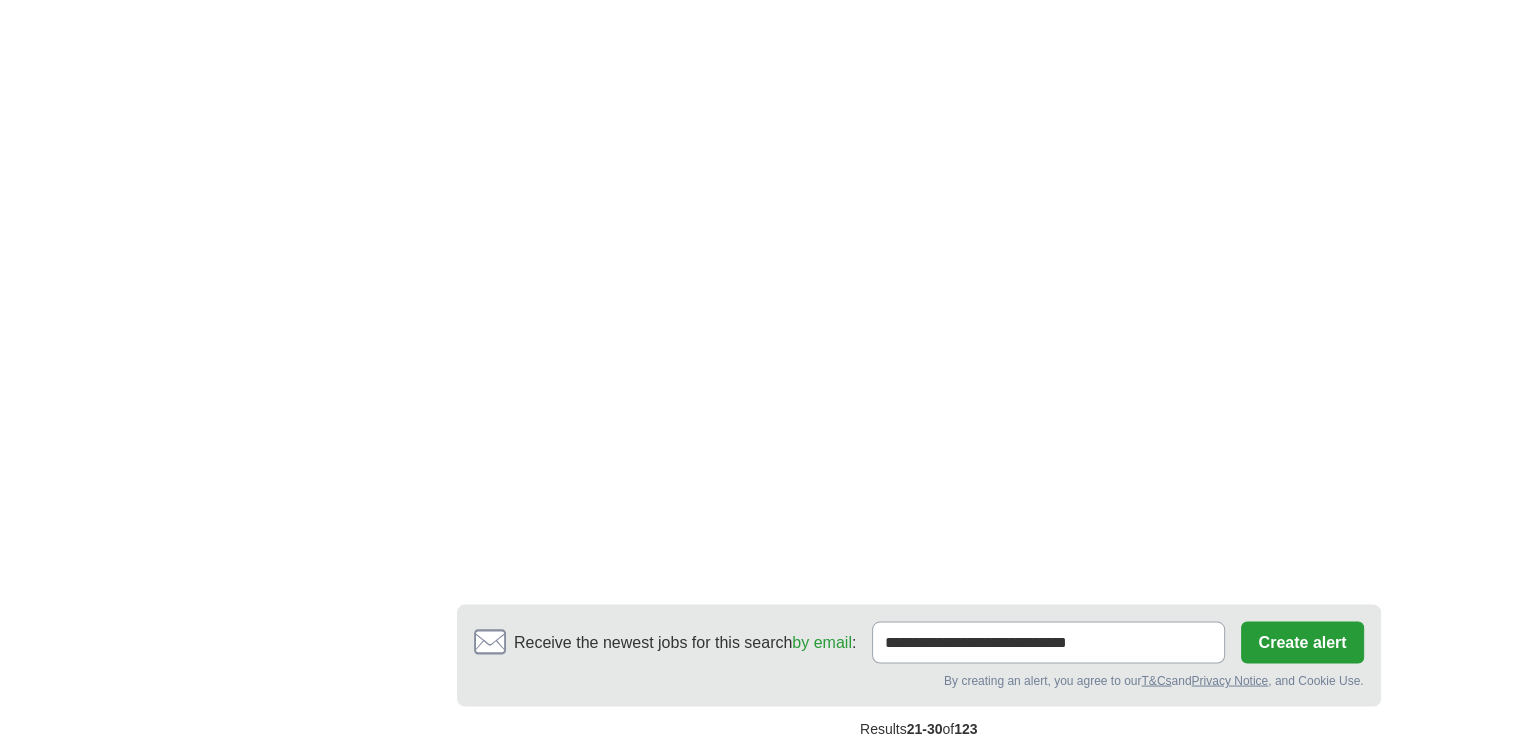 click on "4" at bounding box center [855, 772] 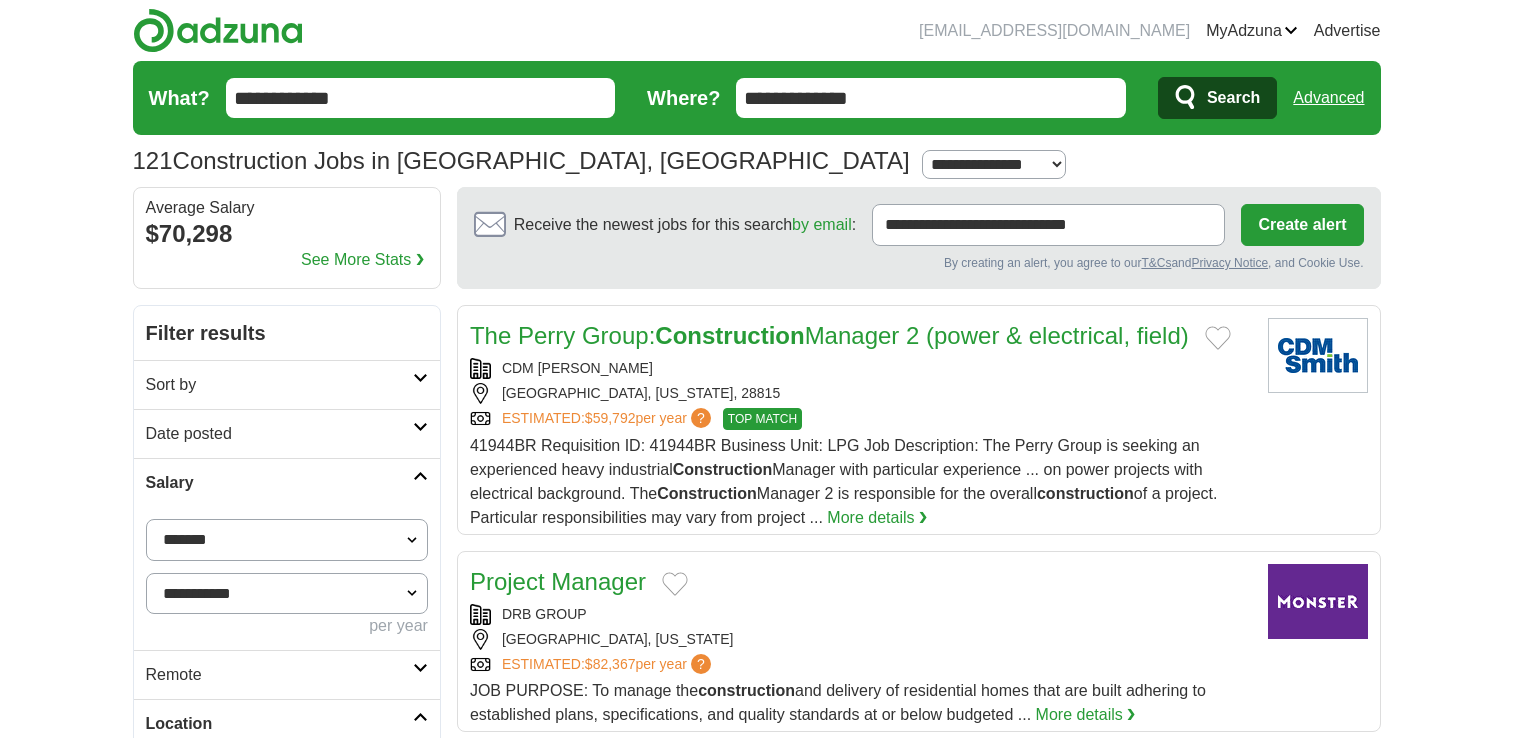 scroll, scrollTop: 0, scrollLeft: 0, axis: both 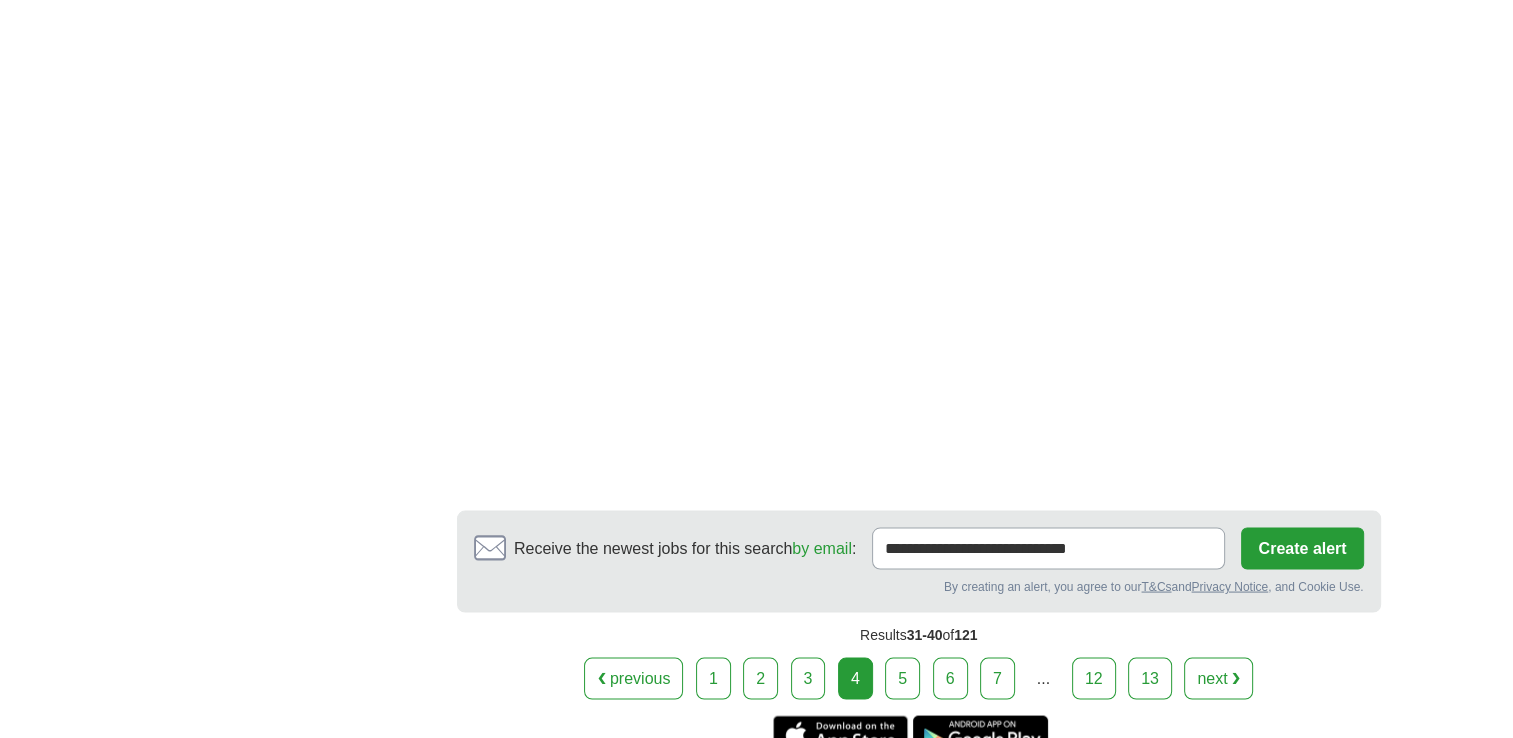 click on "5" at bounding box center (902, 678) 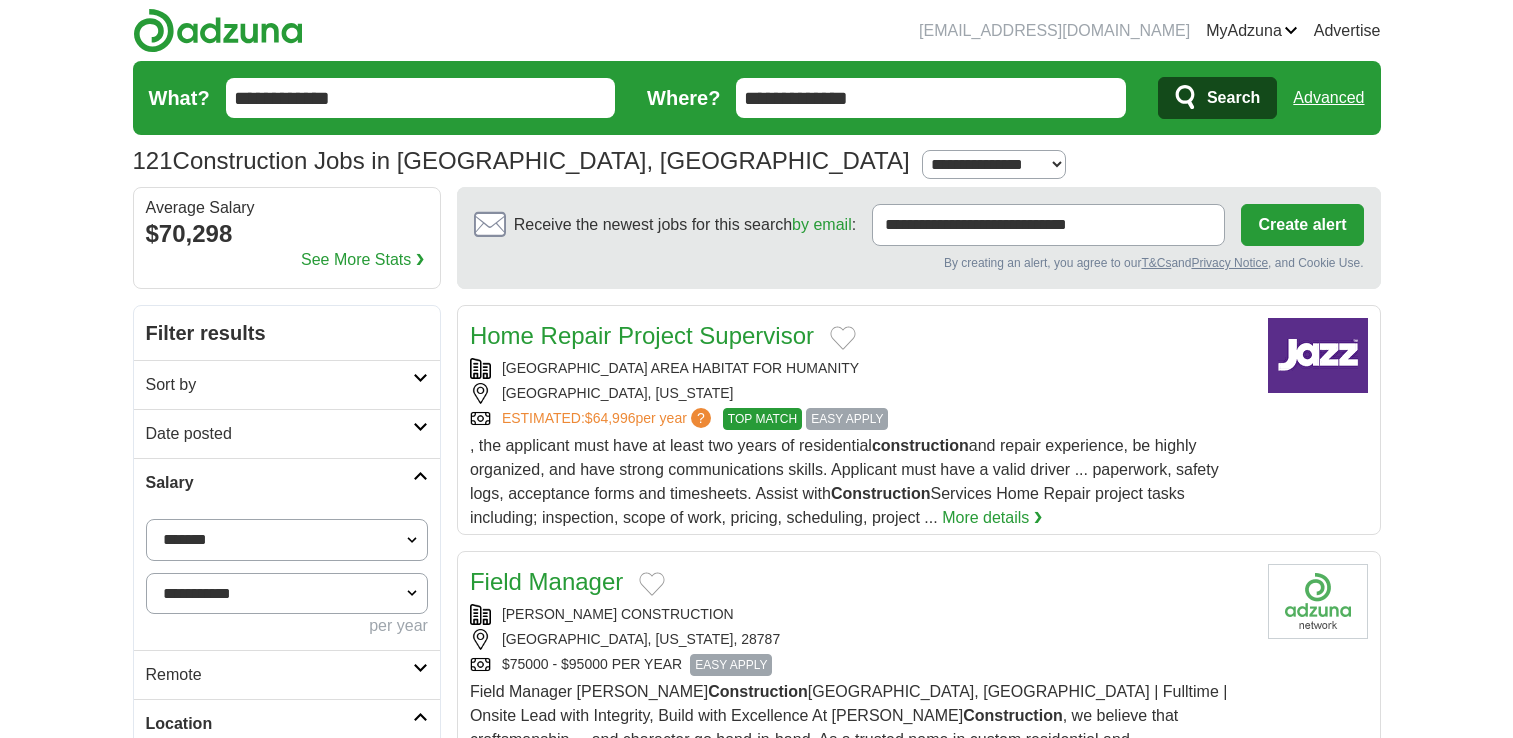 scroll, scrollTop: 0, scrollLeft: 0, axis: both 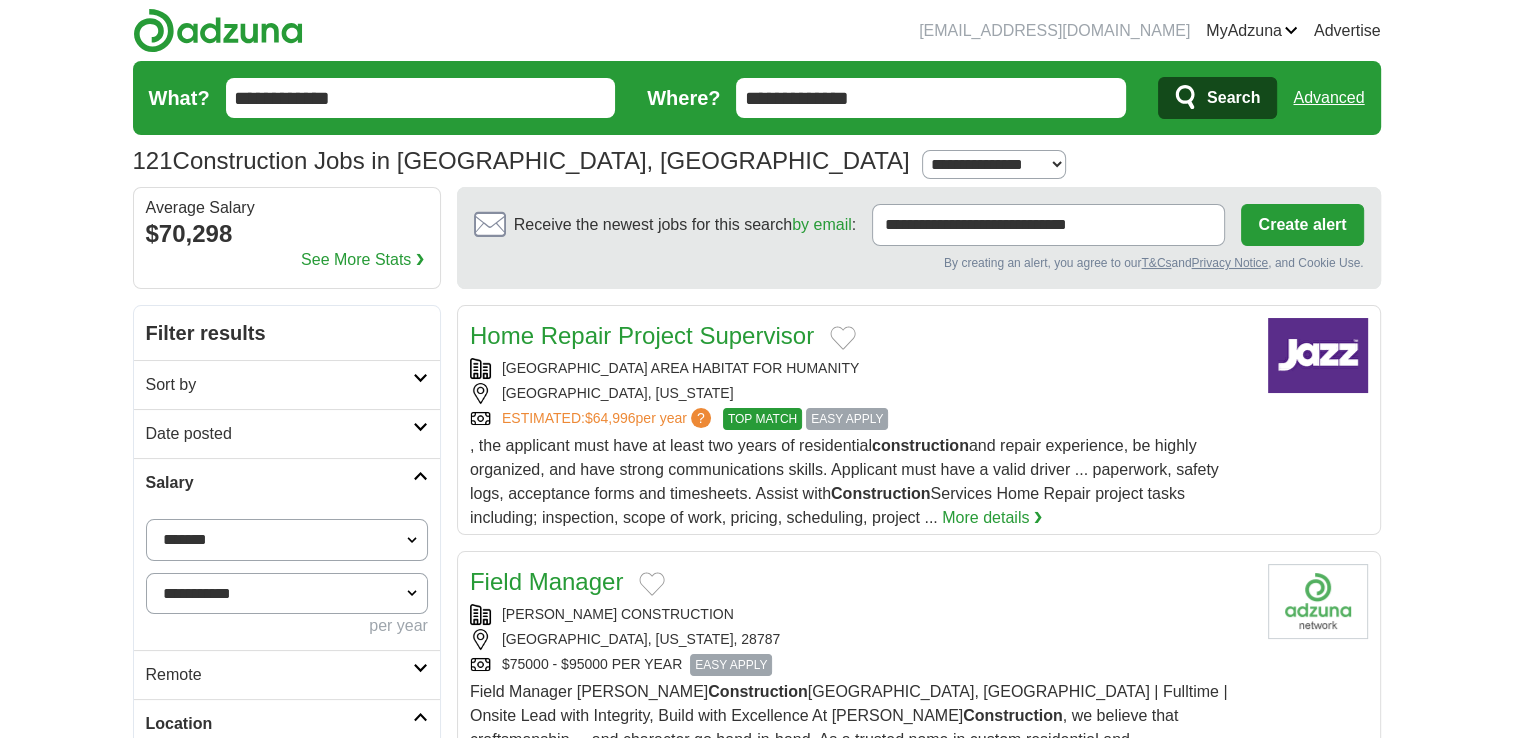 click on "?" at bounding box center (701, 418) 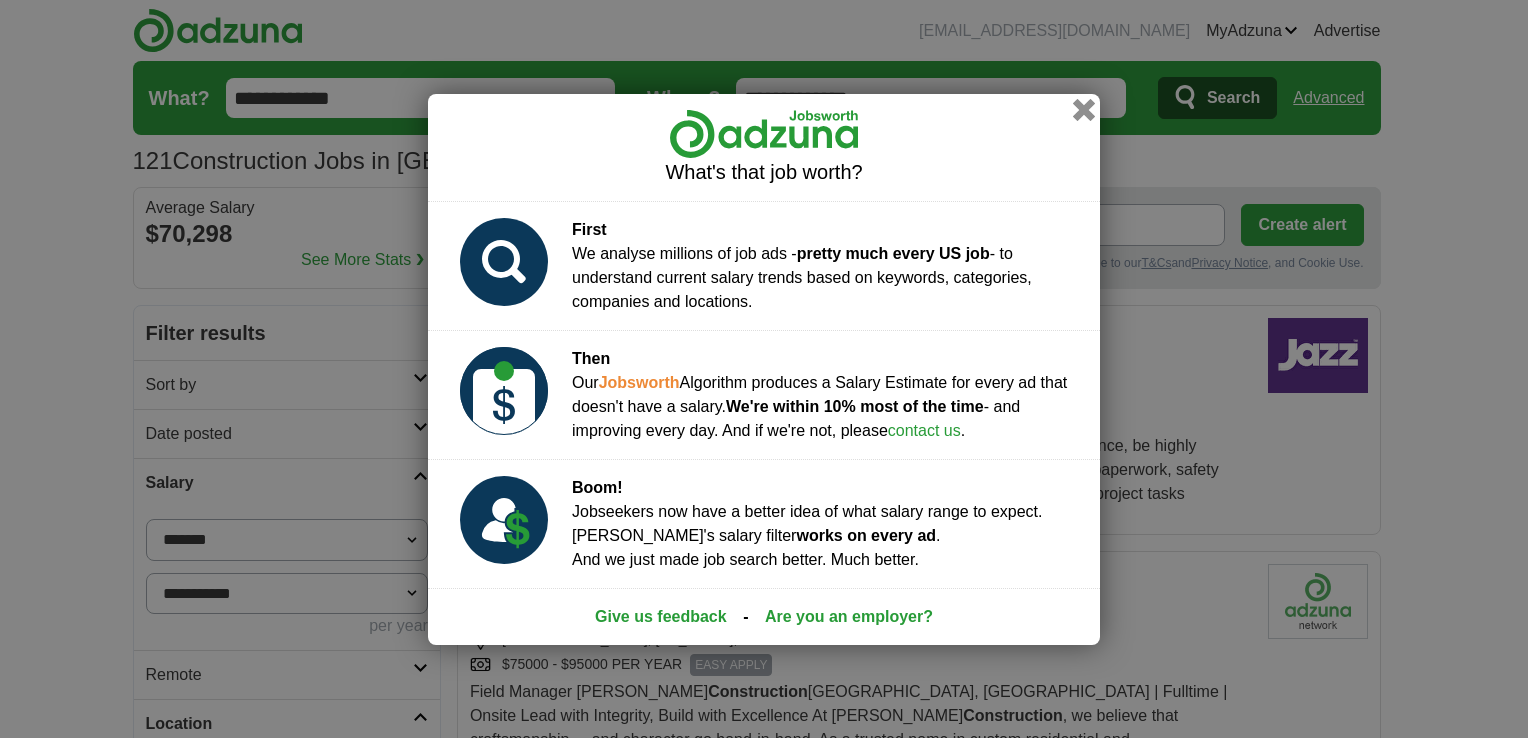 click at bounding box center (1084, 109) 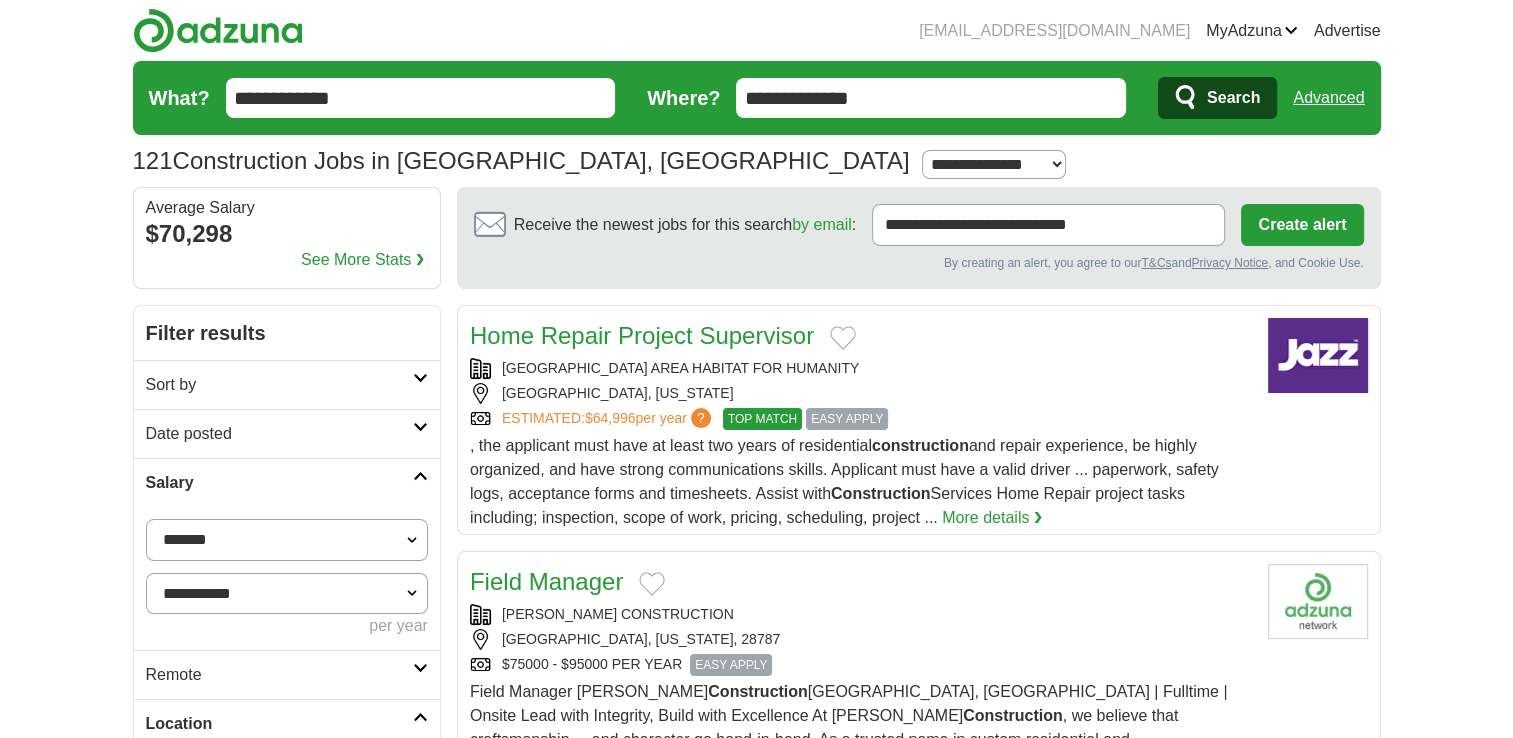 click on "EASY APPLY" at bounding box center [847, 419] 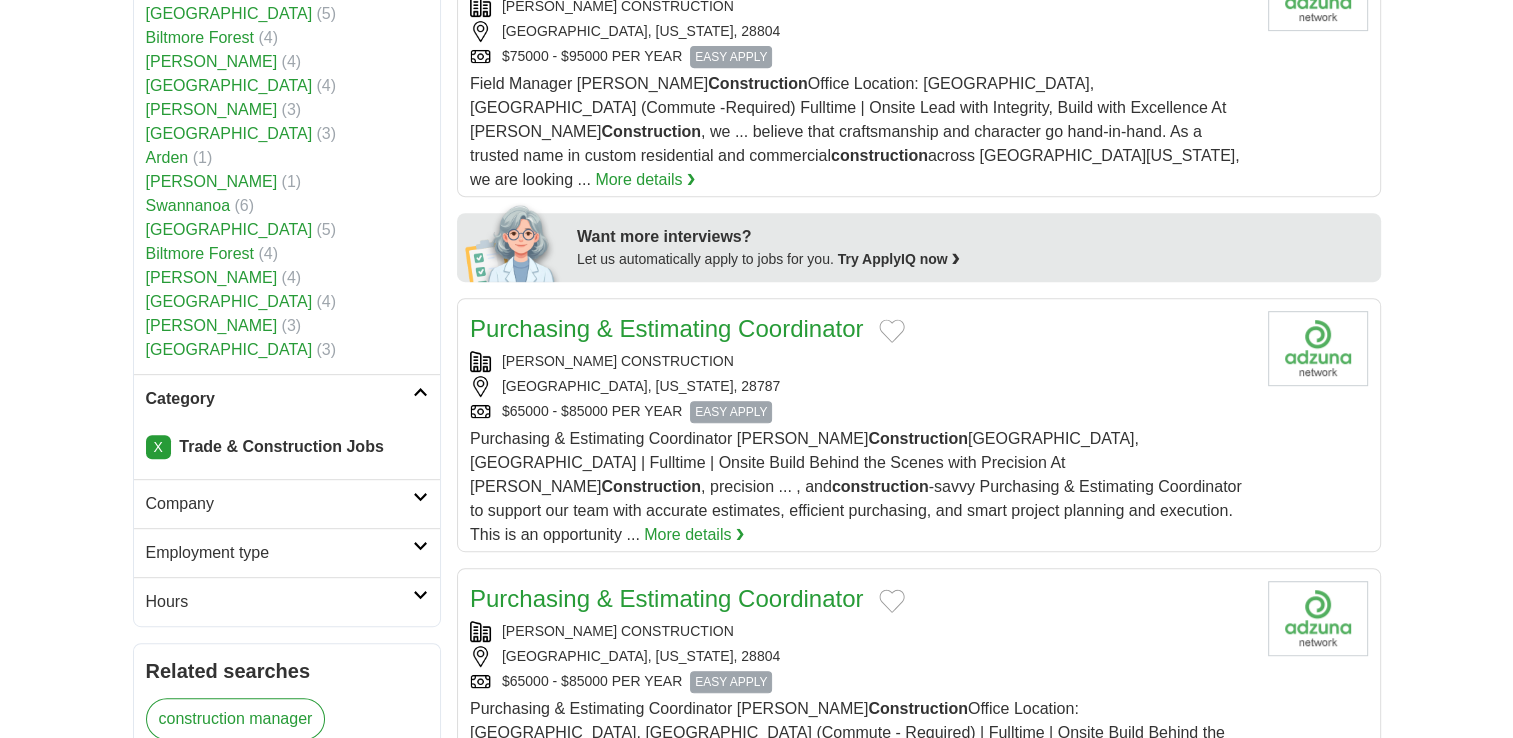 scroll, scrollTop: 883, scrollLeft: 0, axis: vertical 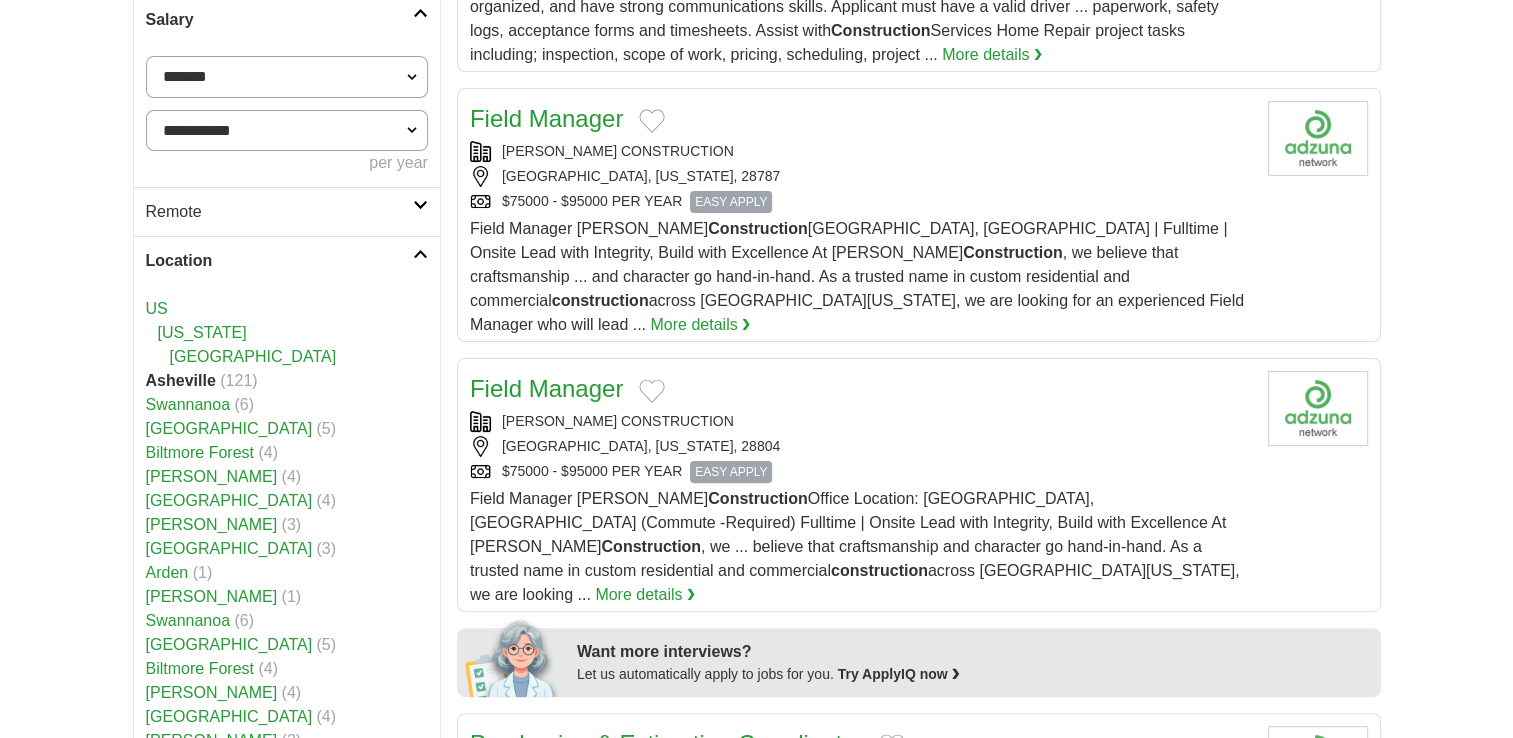 click on "EASY APPLY" at bounding box center (731, 202) 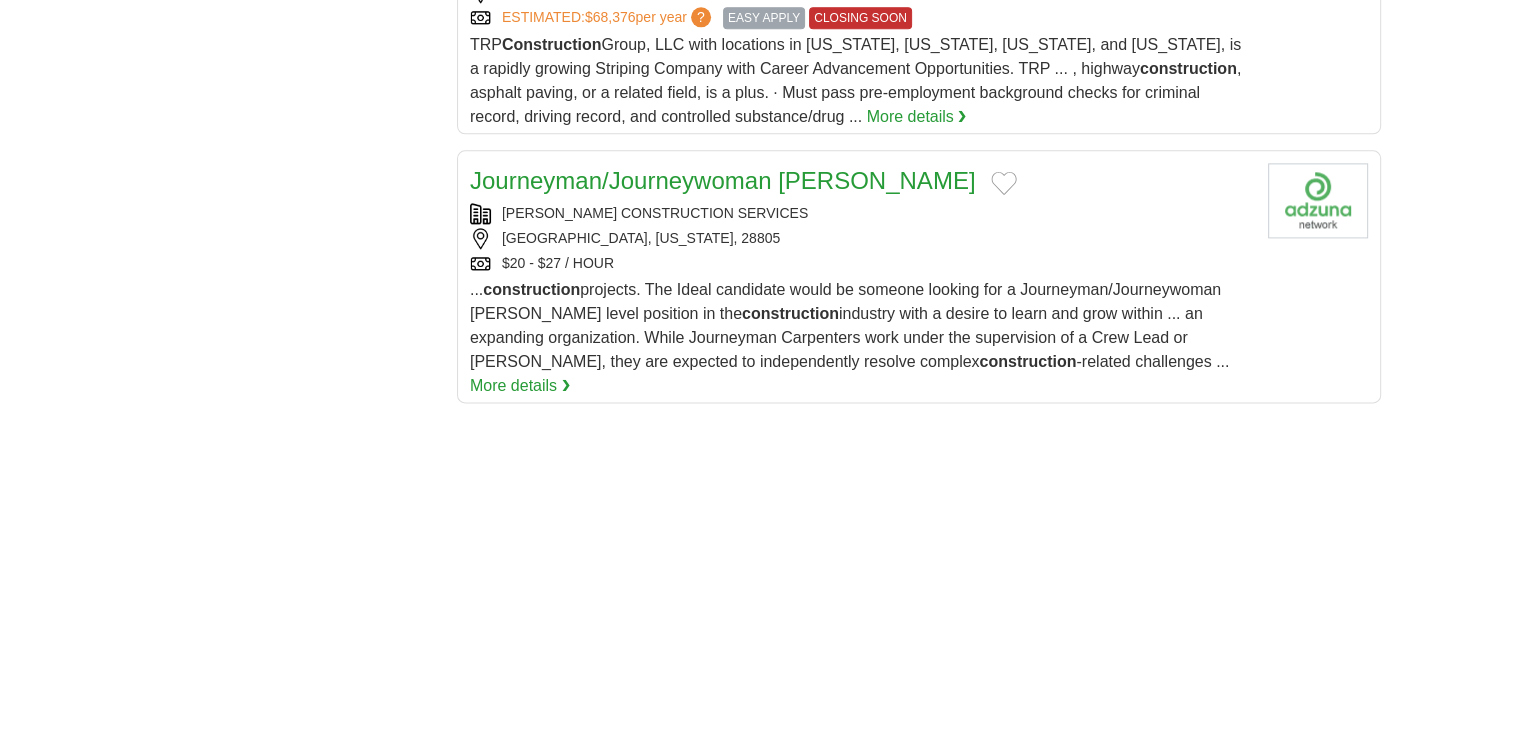 scroll, scrollTop: 2659, scrollLeft: 0, axis: vertical 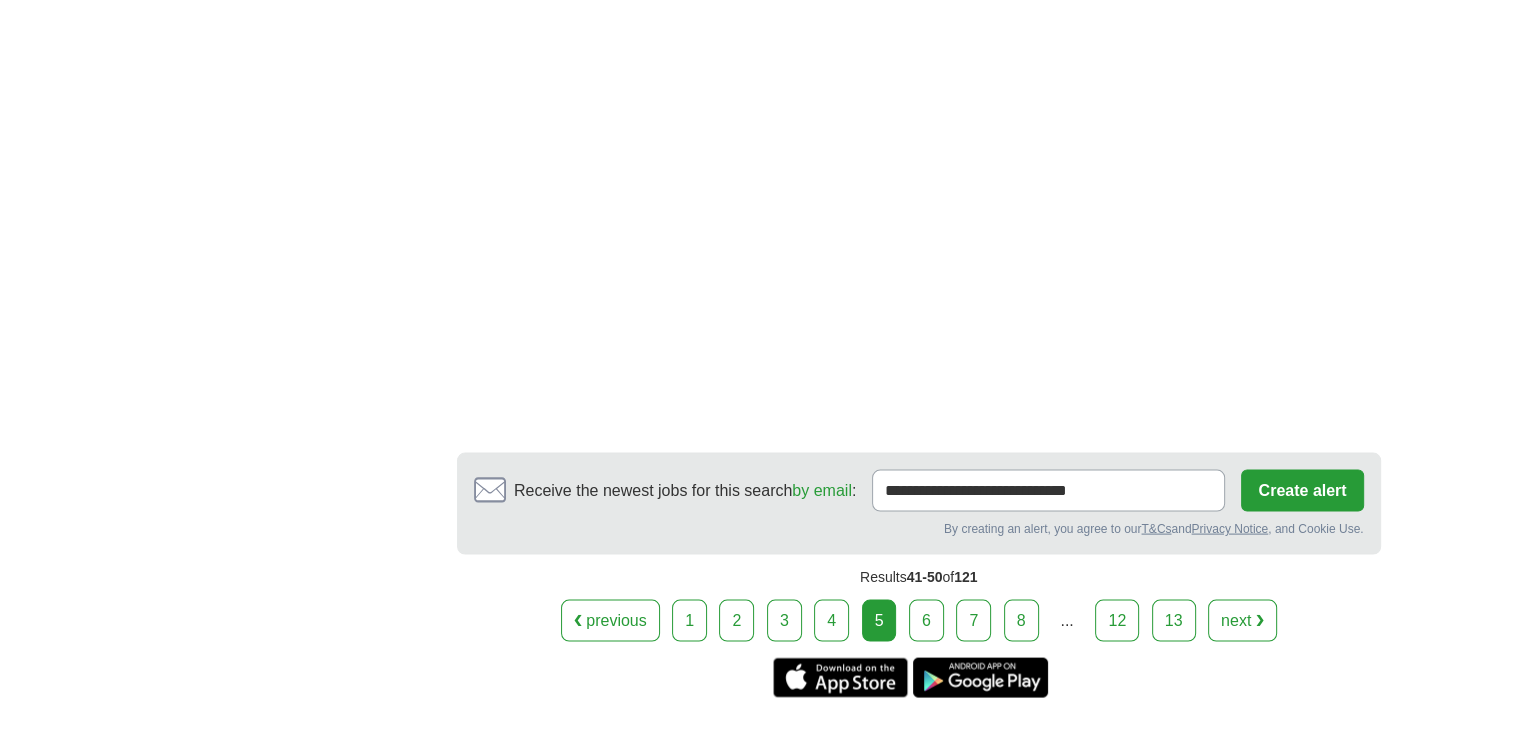 click on "6" at bounding box center [926, 621] 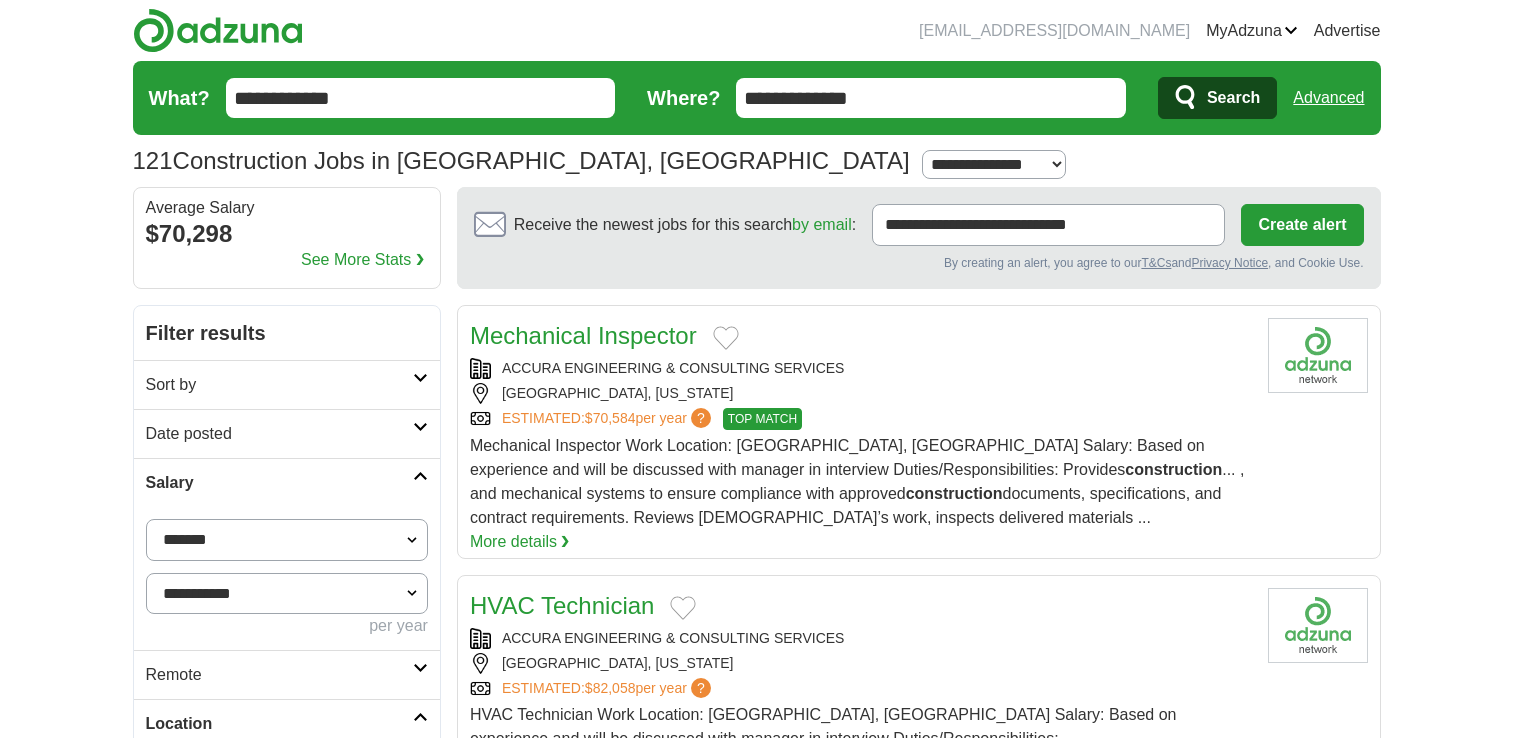 scroll, scrollTop: 0, scrollLeft: 0, axis: both 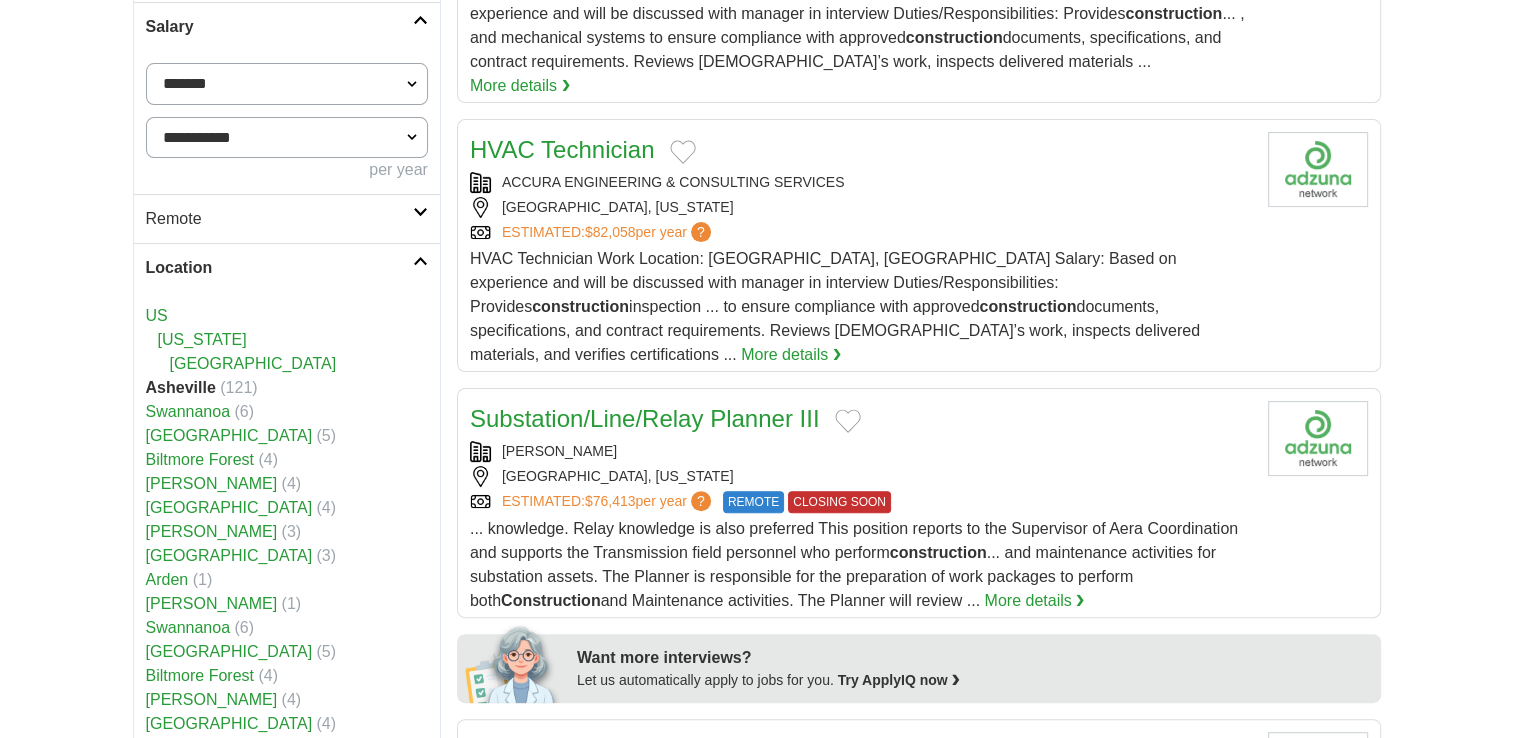 click on "[GEOGRAPHIC_DATA], [US_STATE]" at bounding box center [861, 476] 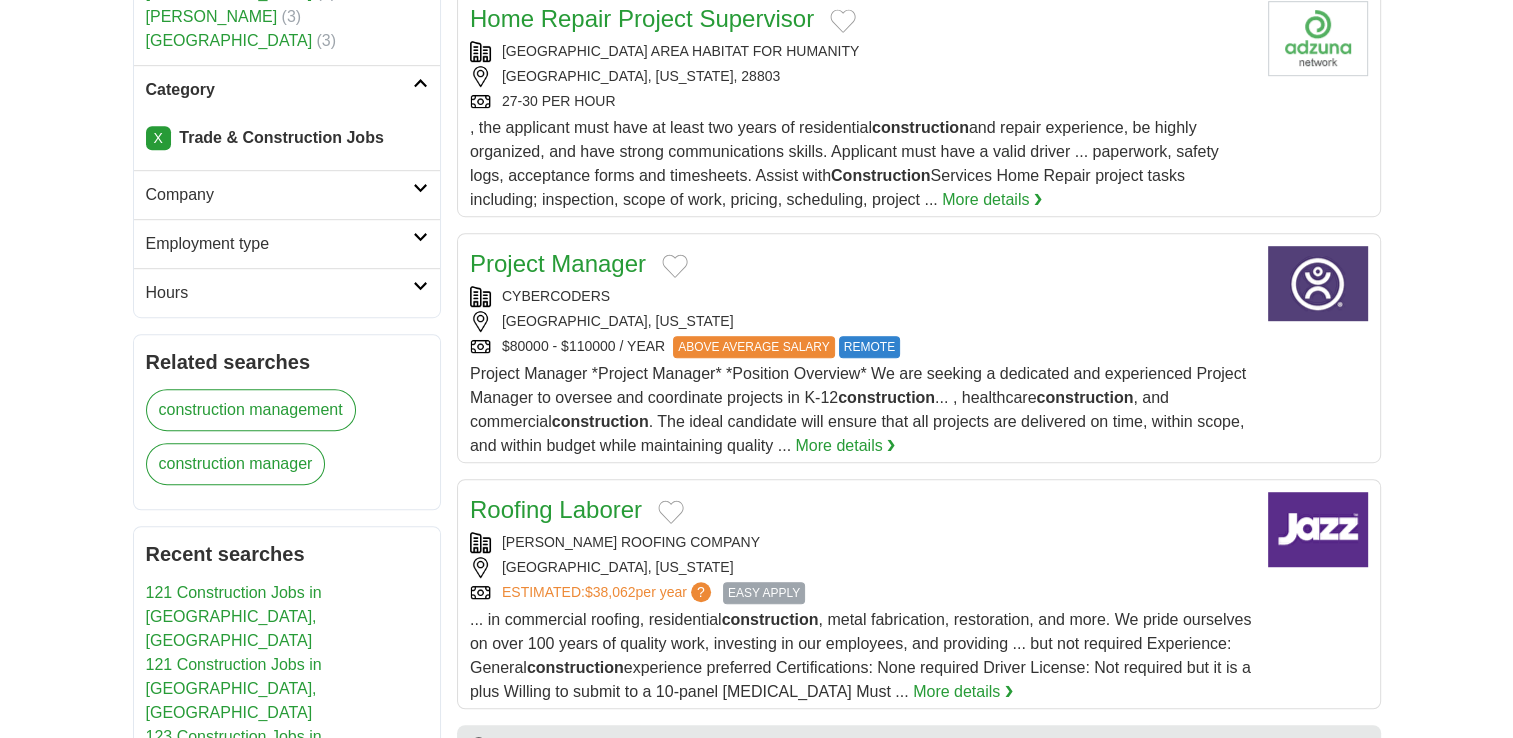 scroll, scrollTop: 1191, scrollLeft: 0, axis: vertical 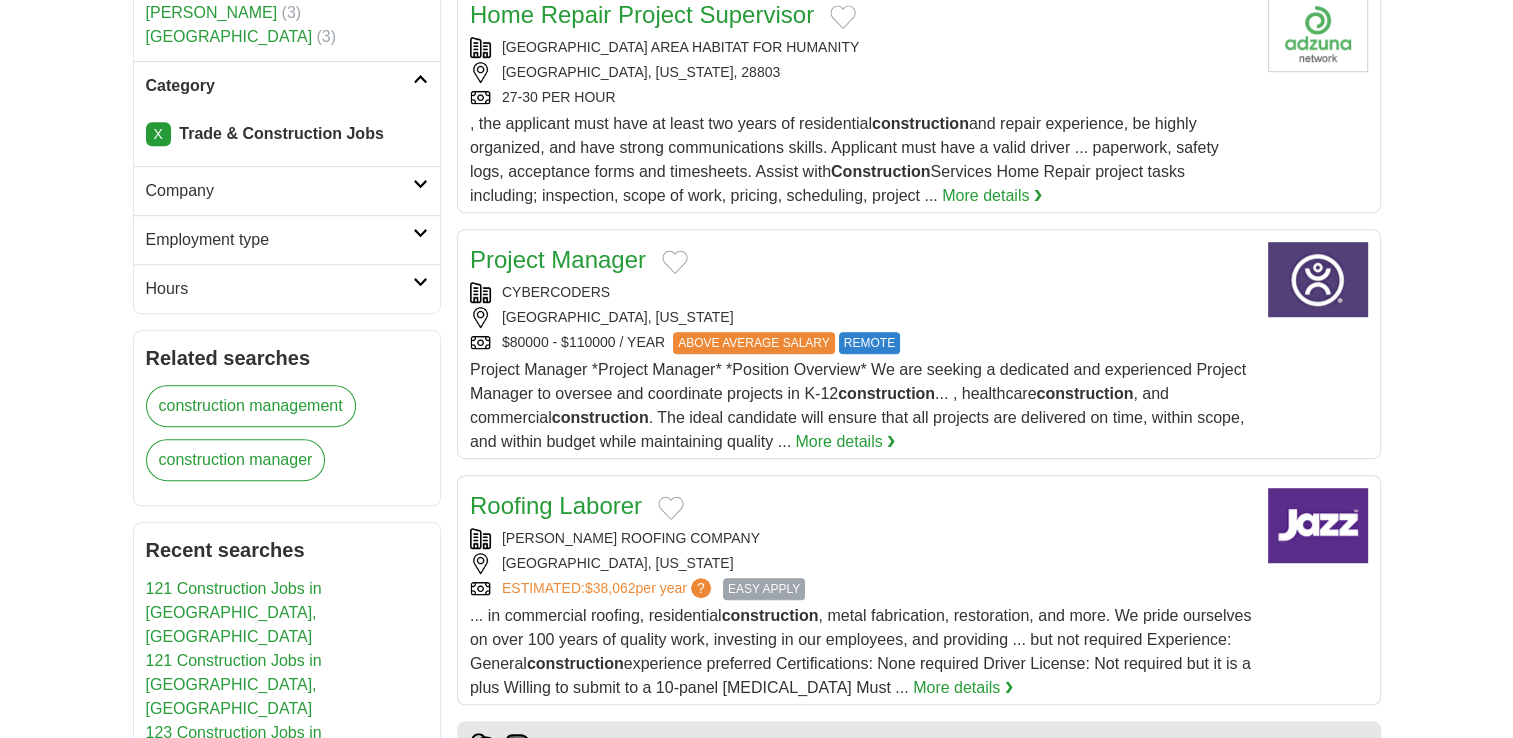 click on "Project Manager" at bounding box center (558, 260) 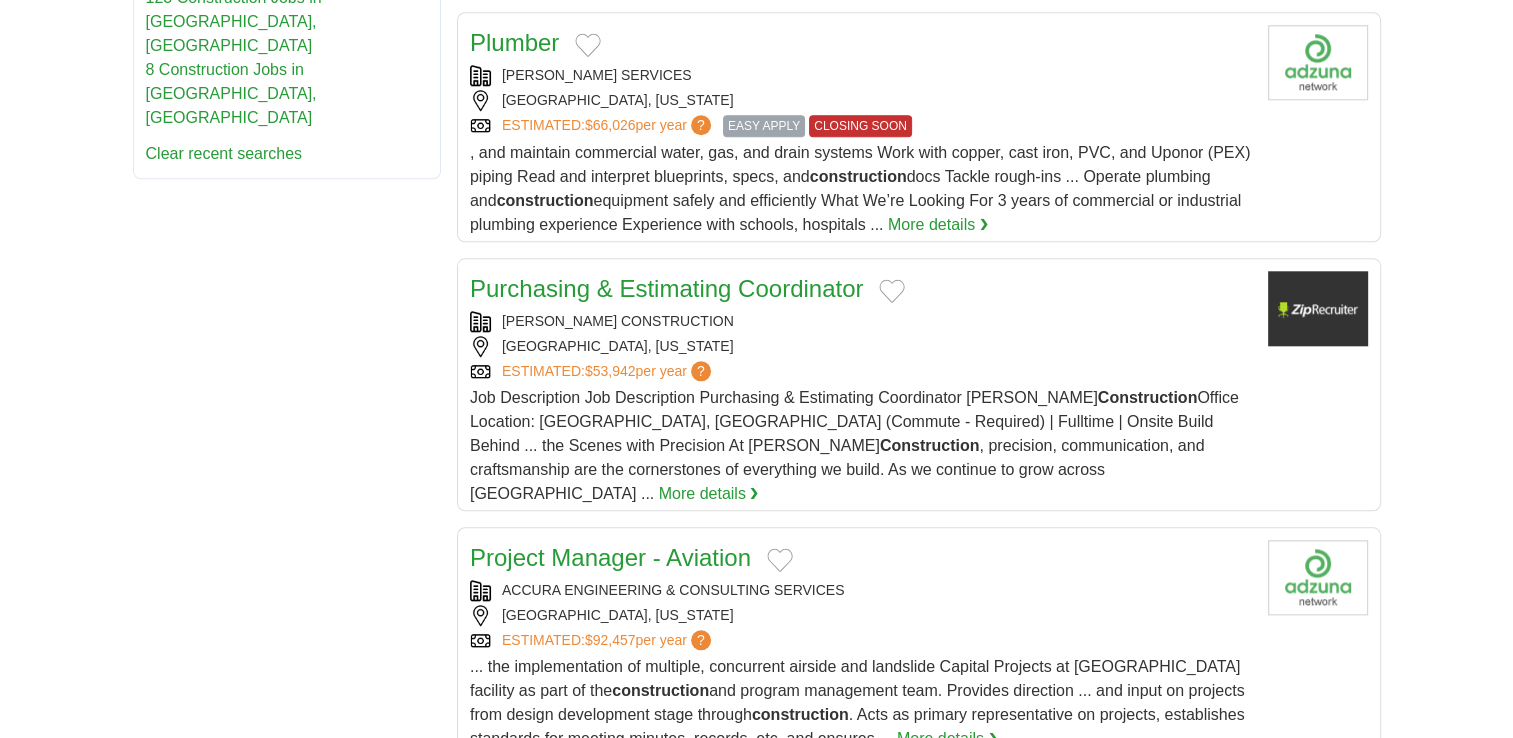 scroll, scrollTop: 2073, scrollLeft: 0, axis: vertical 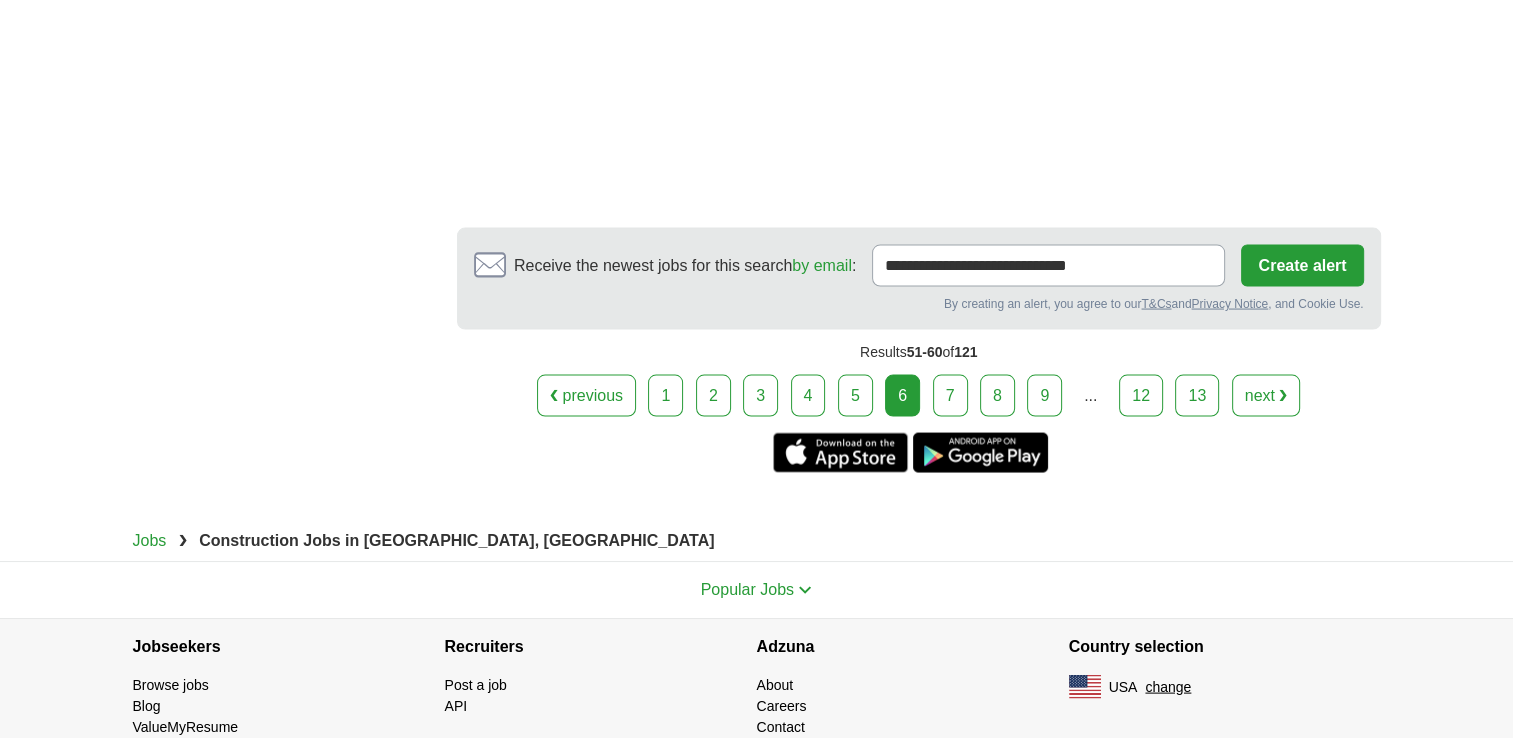 click on "7" at bounding box center [950, 396] 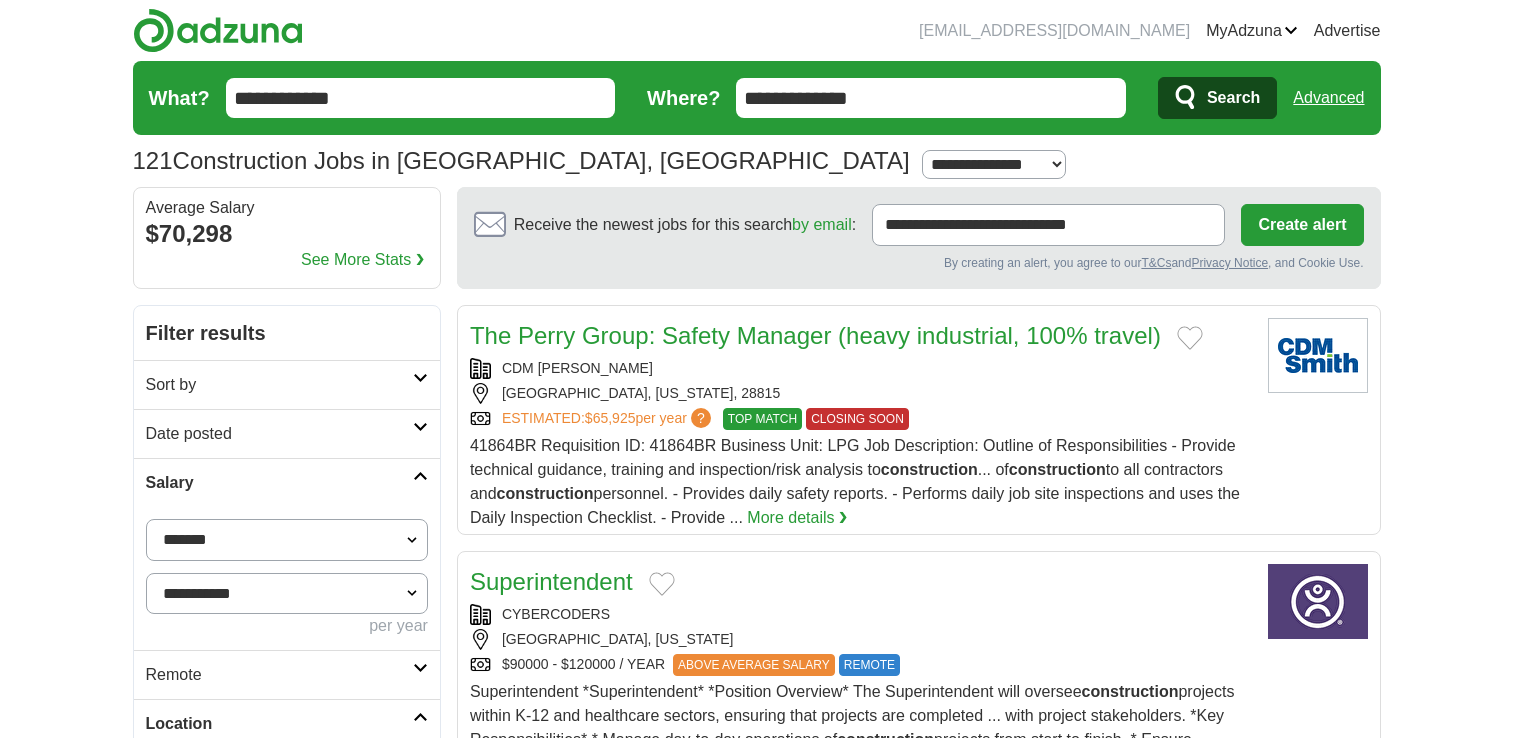 scroll, scrollTop: 0, scrollLeft: 0, axis: both 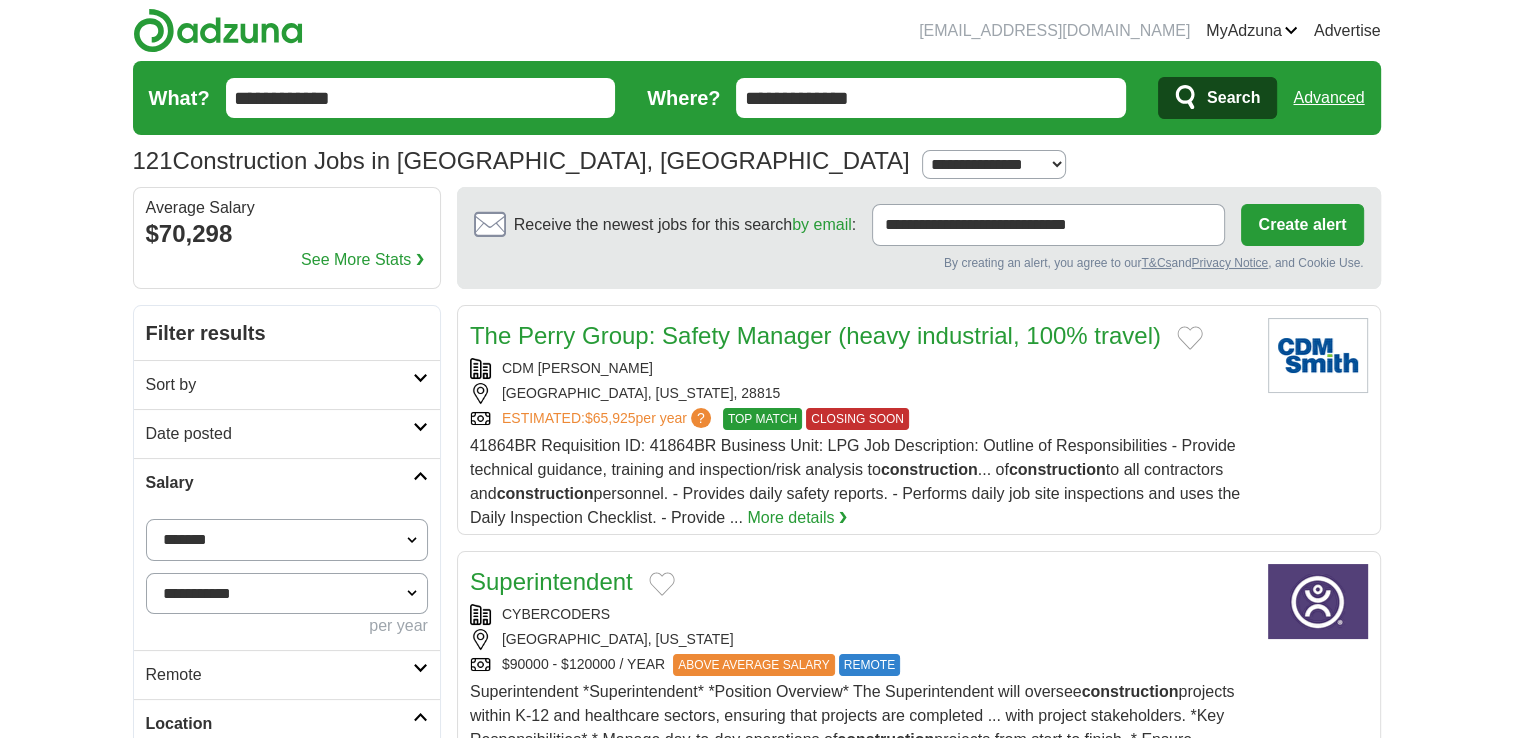click on "The Perry Group: Safety Manager (heavy industrial, 100% travel)" at bounding box center [815, 335] 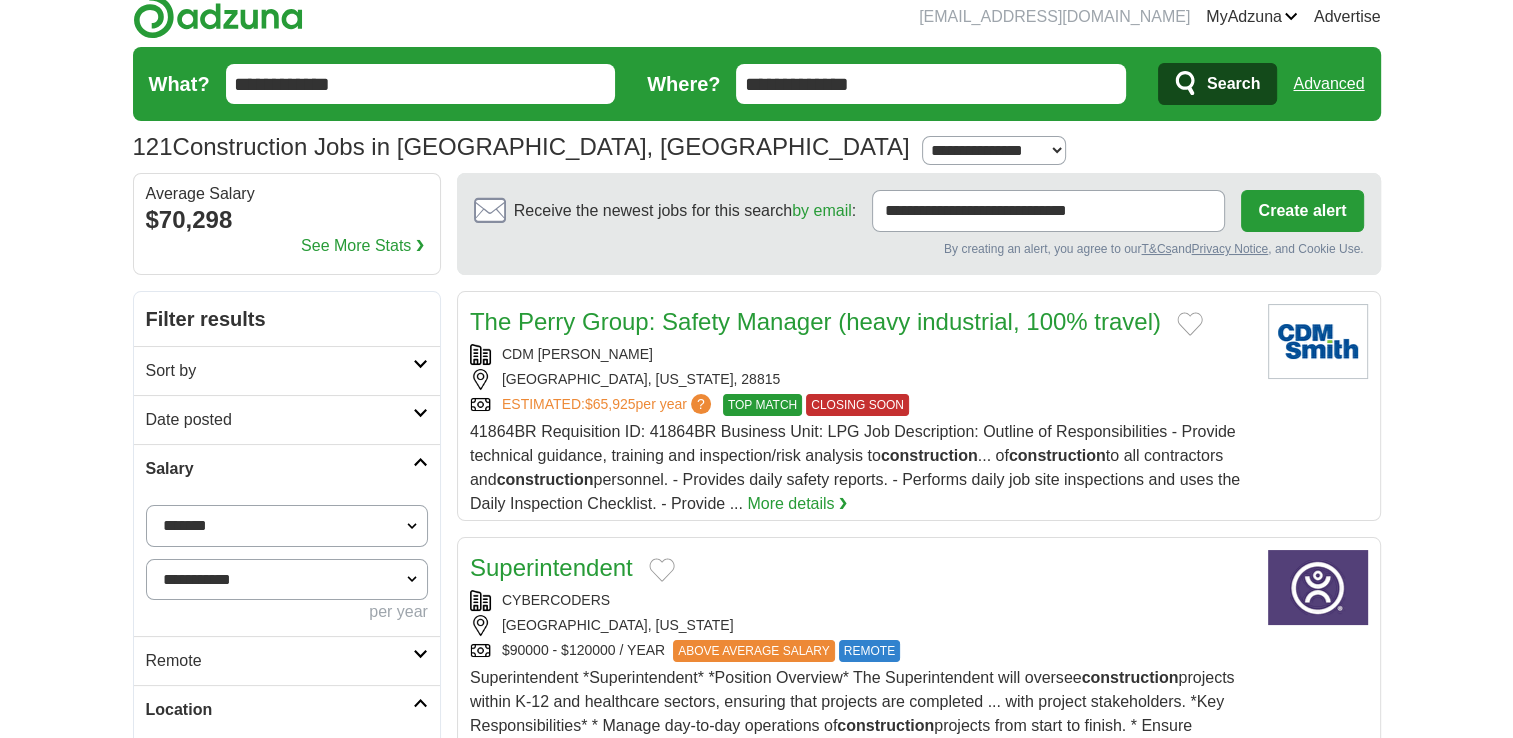 scroll, scrollTop: 18, scrollLeft: 0, axis: vertical 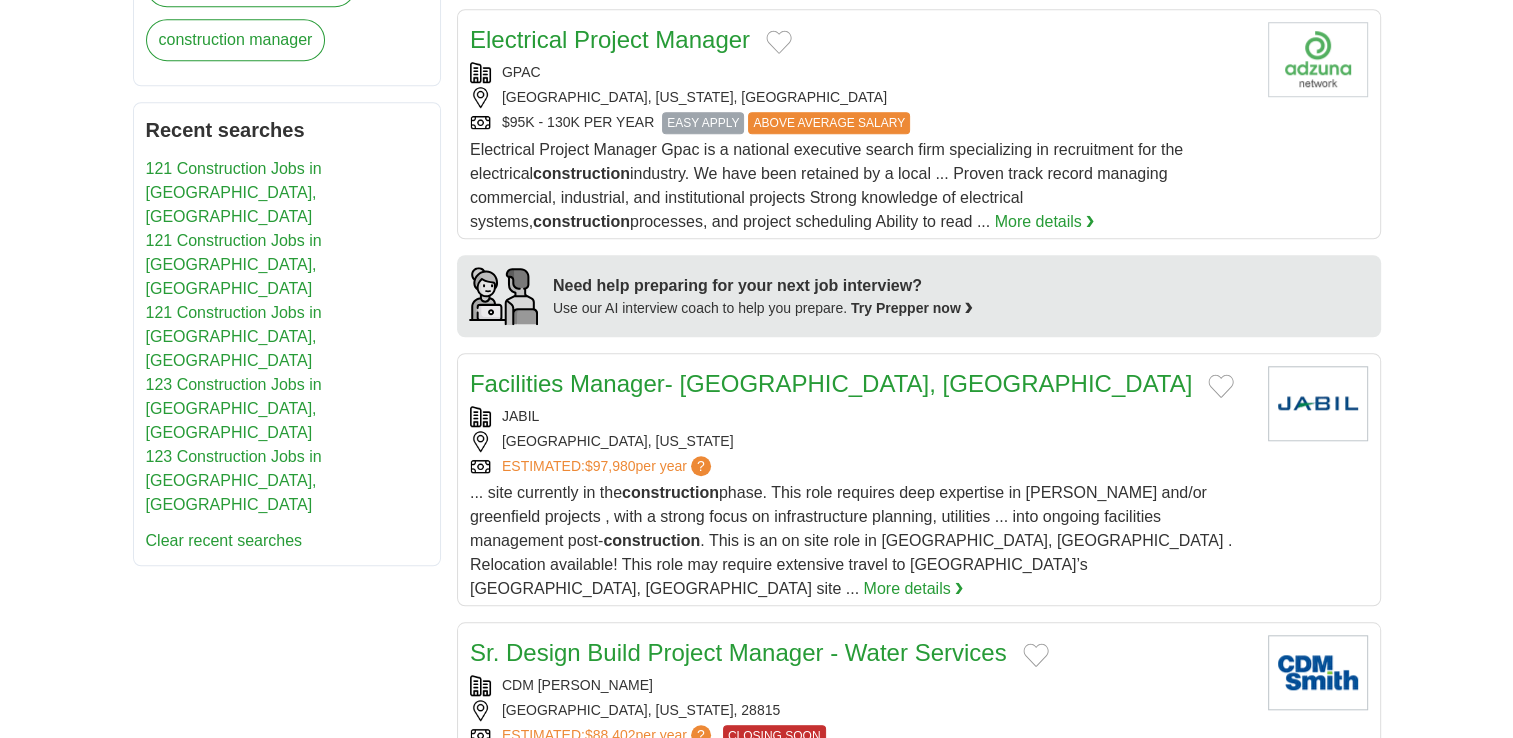 click on "ESTIMATED:
$97,980
per year
?" at bounding box center (861, 466) 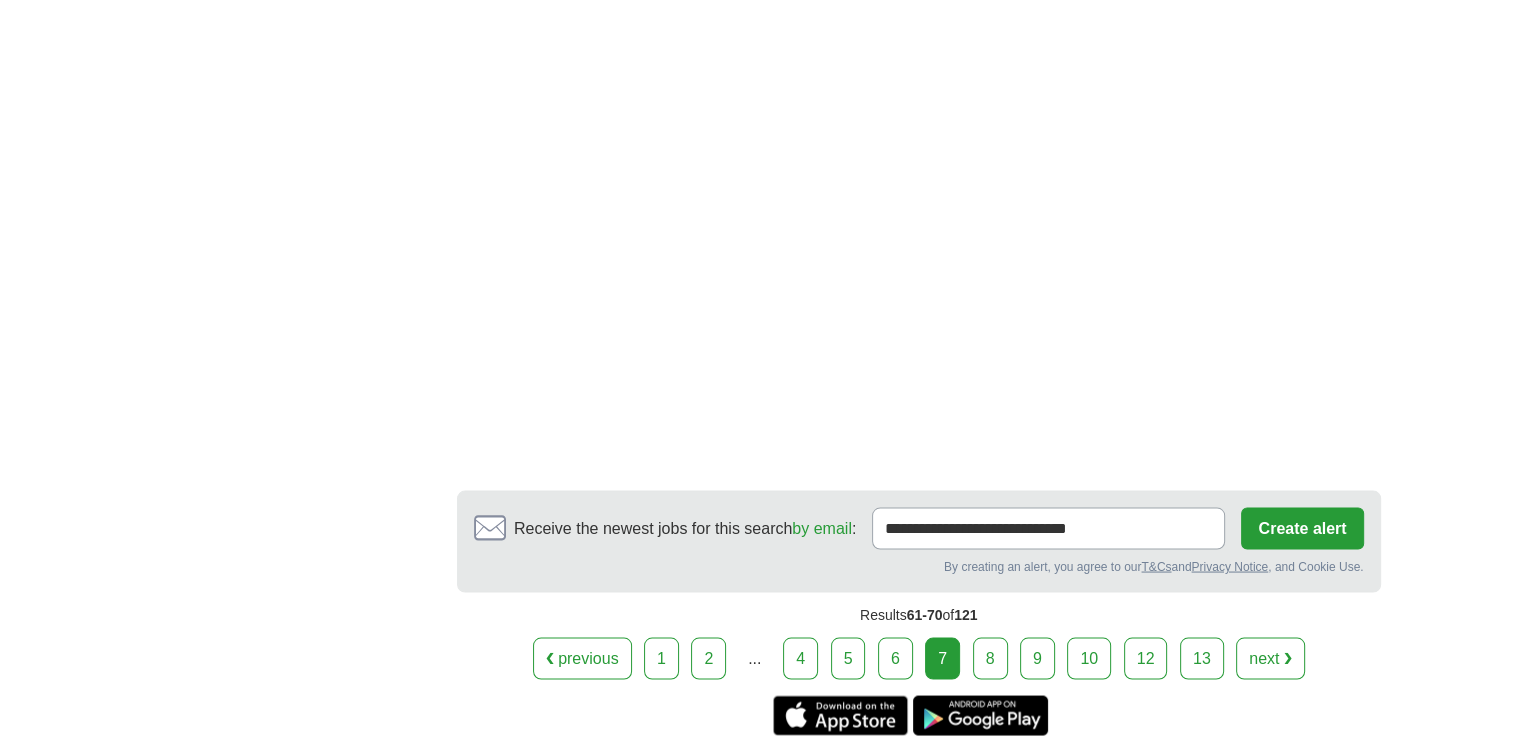 scroll, scrollTop: 3639, scrollLeft: 0, axis: vertical 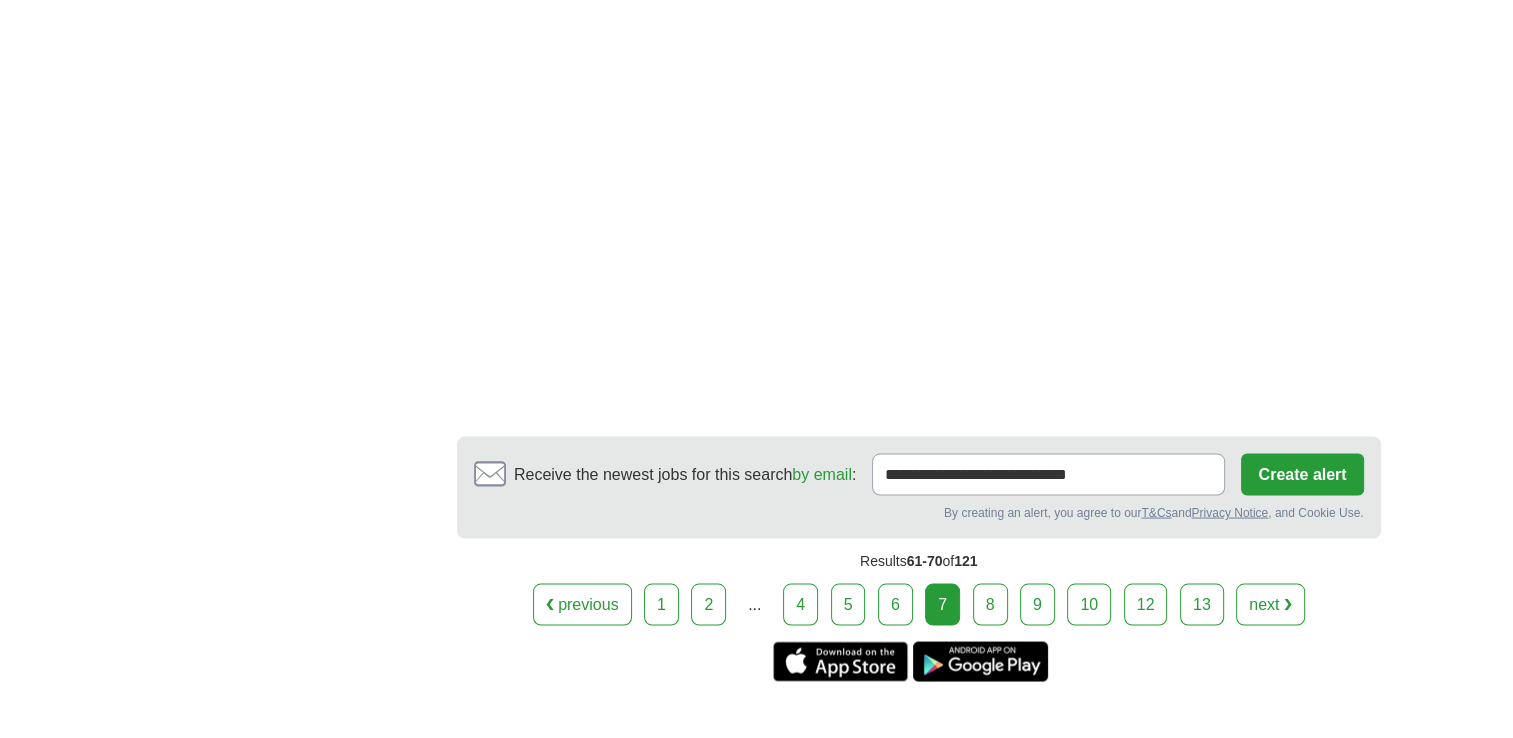 click on "8" at bounding box center [990, 604] 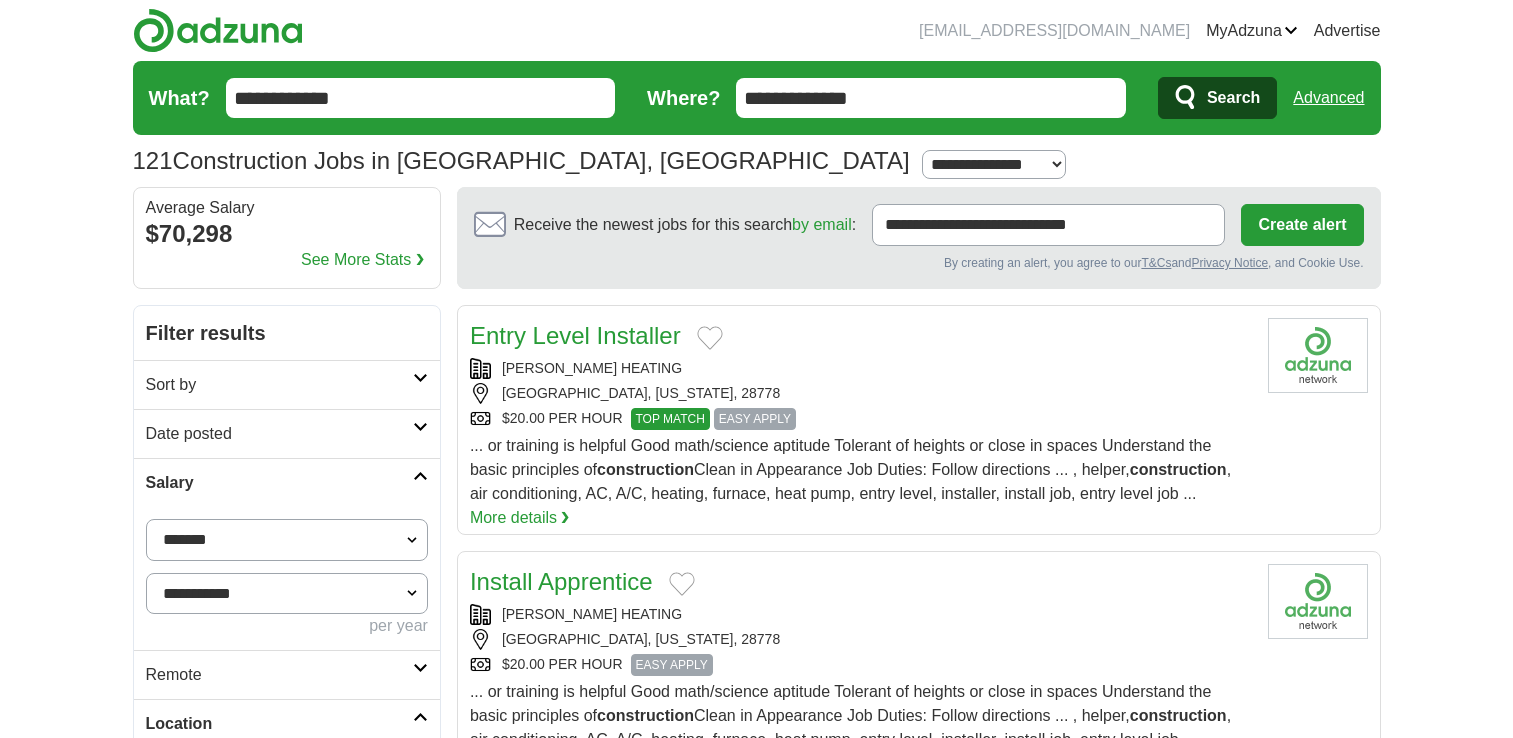 scroll, scrollTop: 0, scrollLeft: 0, axis: both 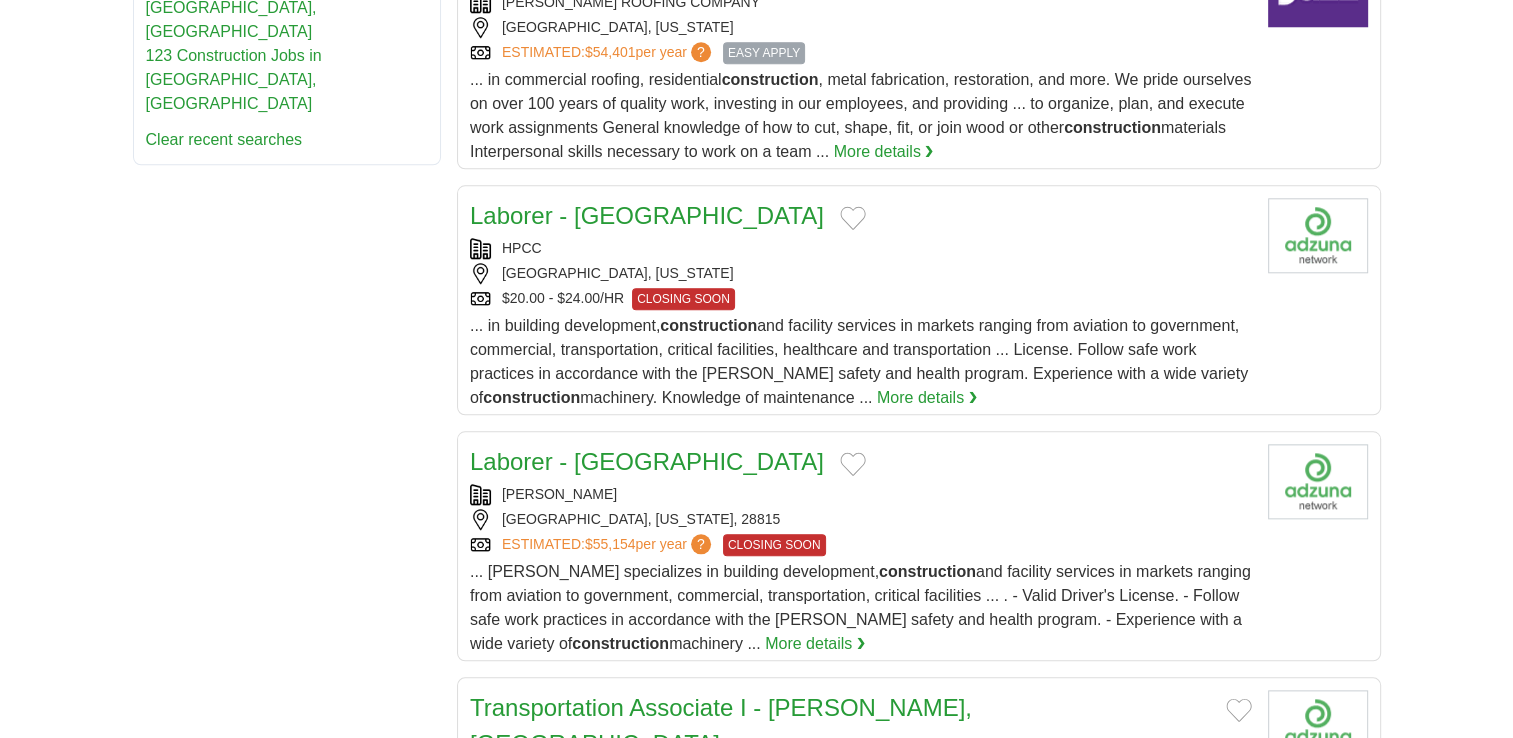 click on "[GEOGRAPHIC_DATA], [US_STATE]" at bounding box center [861, 273] 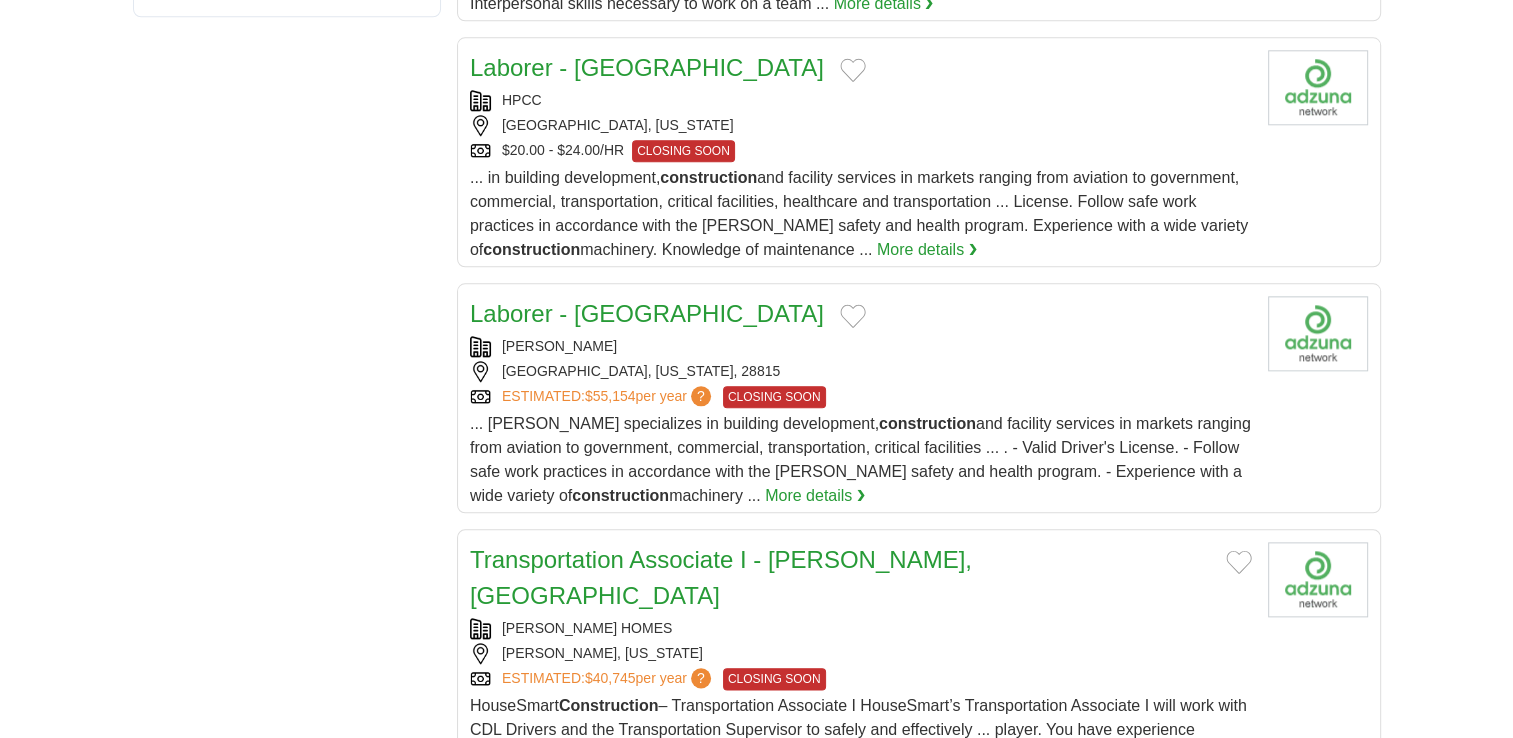scroll, scrollTop: 2193, scrollLeft: 0, axis: vertical 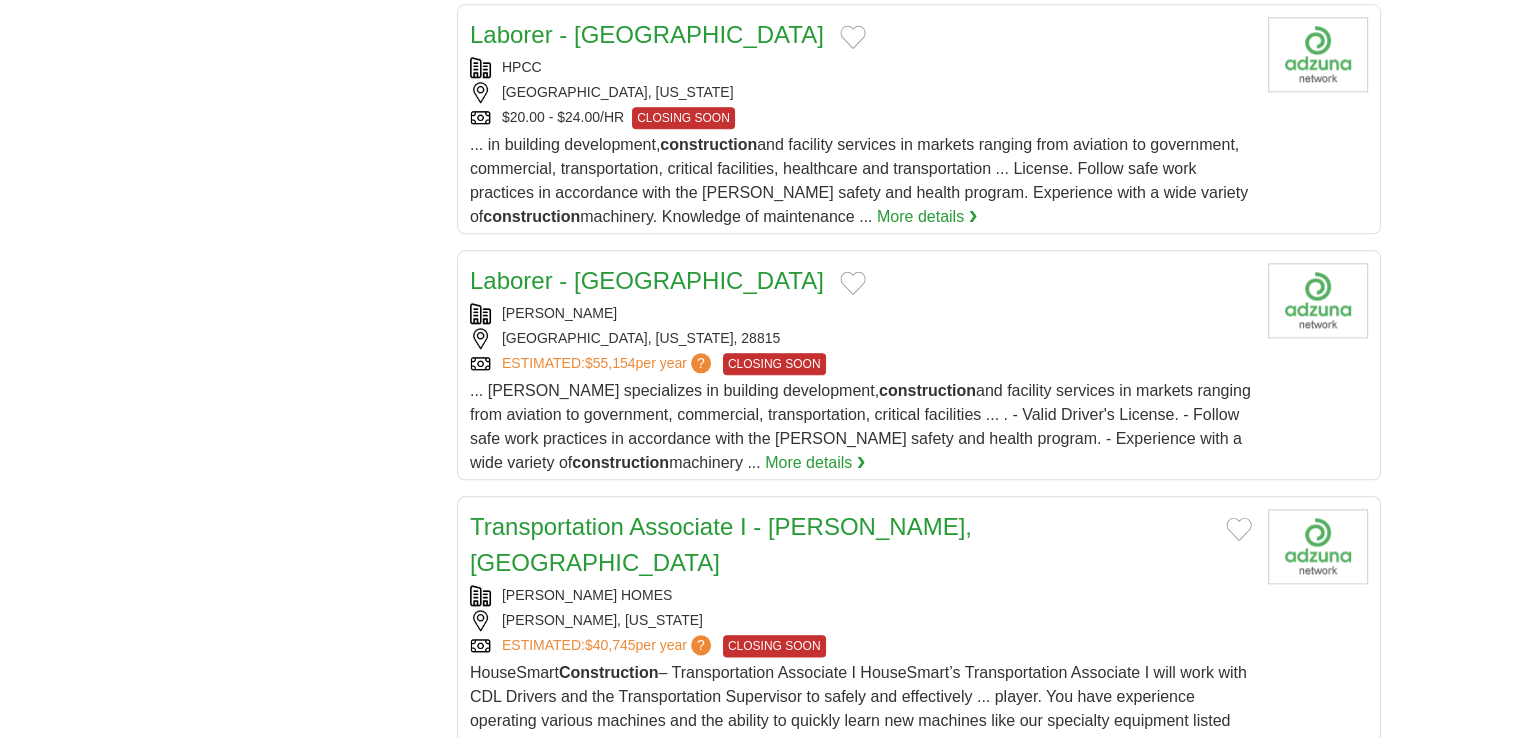 click on "HENSEL PHELPS
ASHEVILLE, NORTH CAROLINA, 28815
ESTIMATED:
$55,154
per year
?
CLOSING SOON" at bounding box center [861, 339] 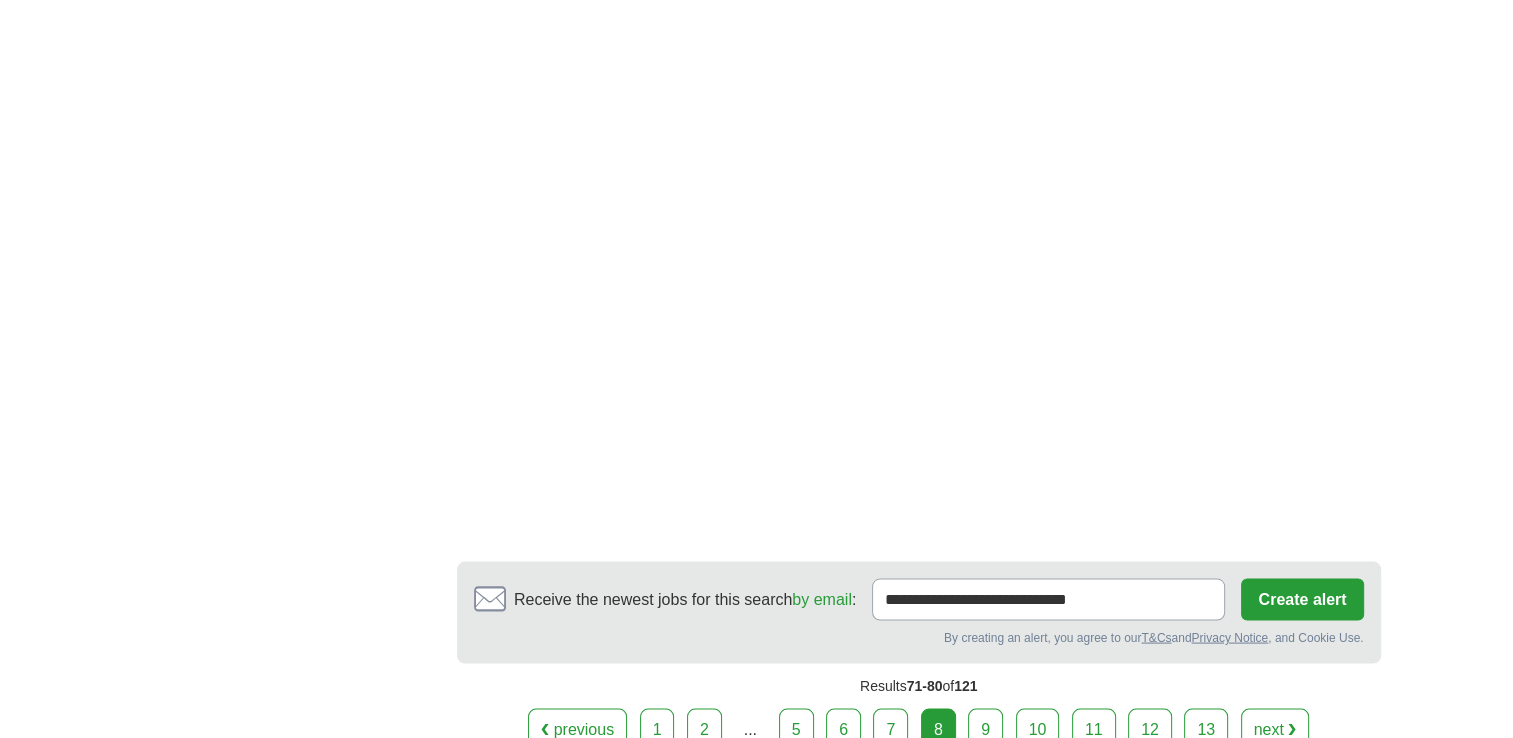 scroll, scrollTop: 3766, scrollLeft: 0, axis: vertical 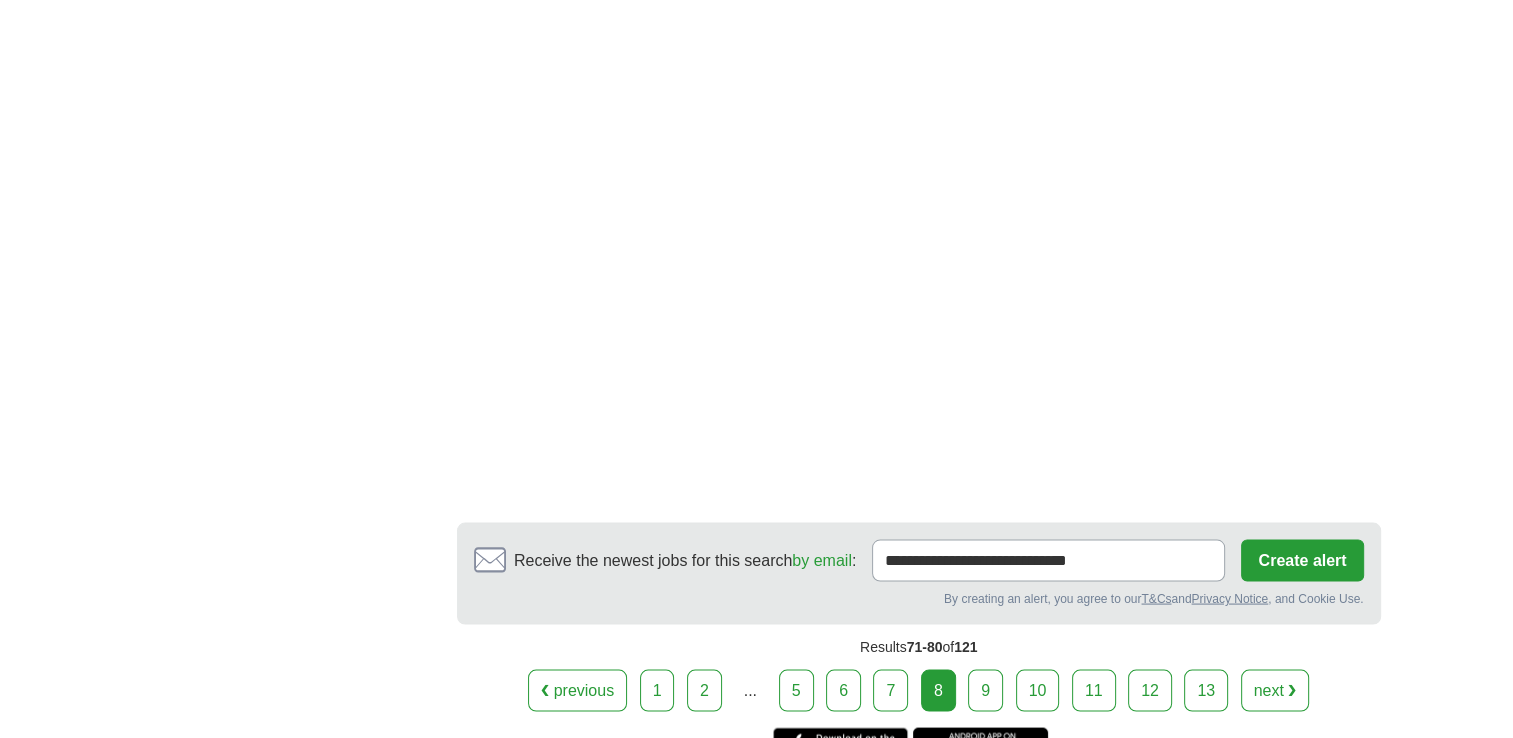 click on "9" at bounding box center (985, 690) 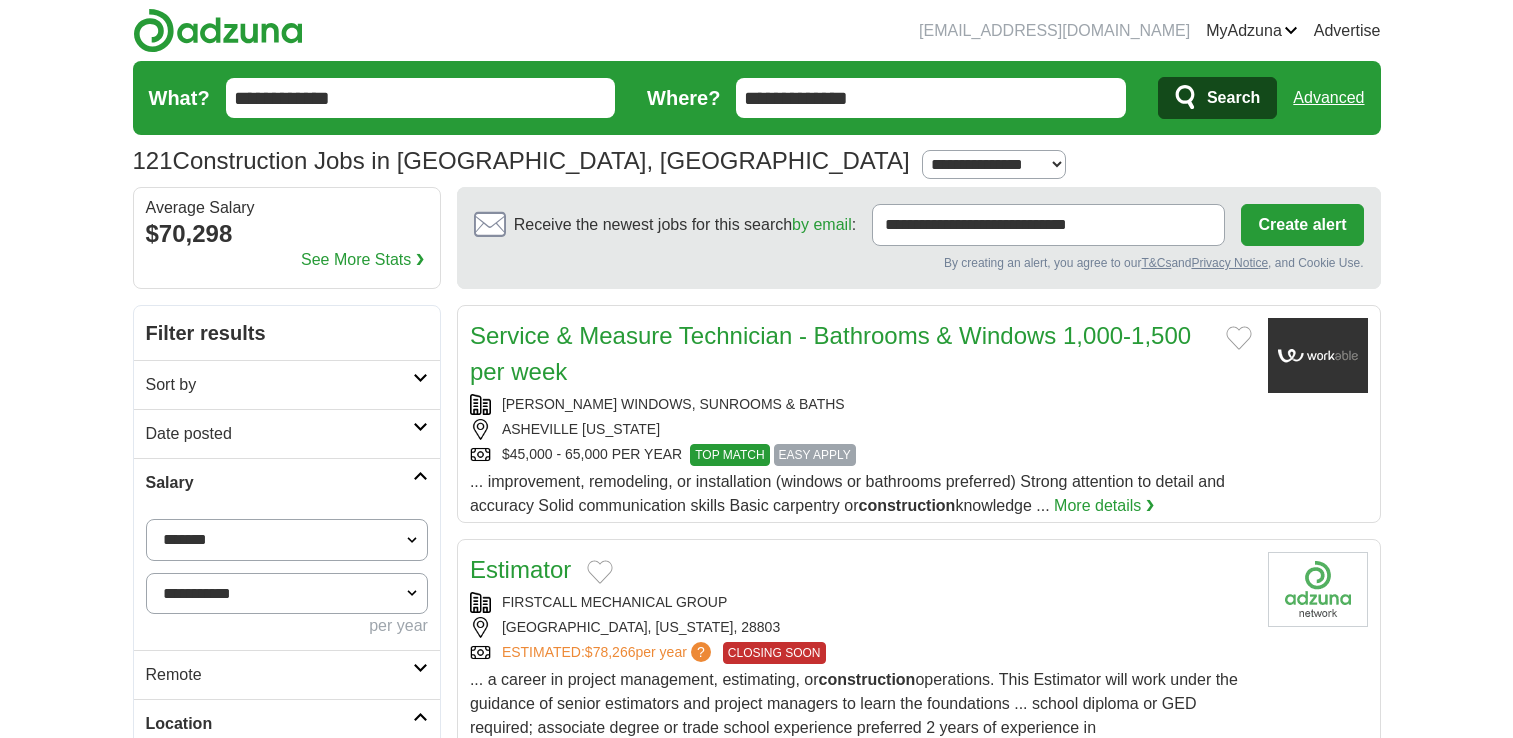 scroll, scrollTop: 0, scrollLeft: 0, axis: both 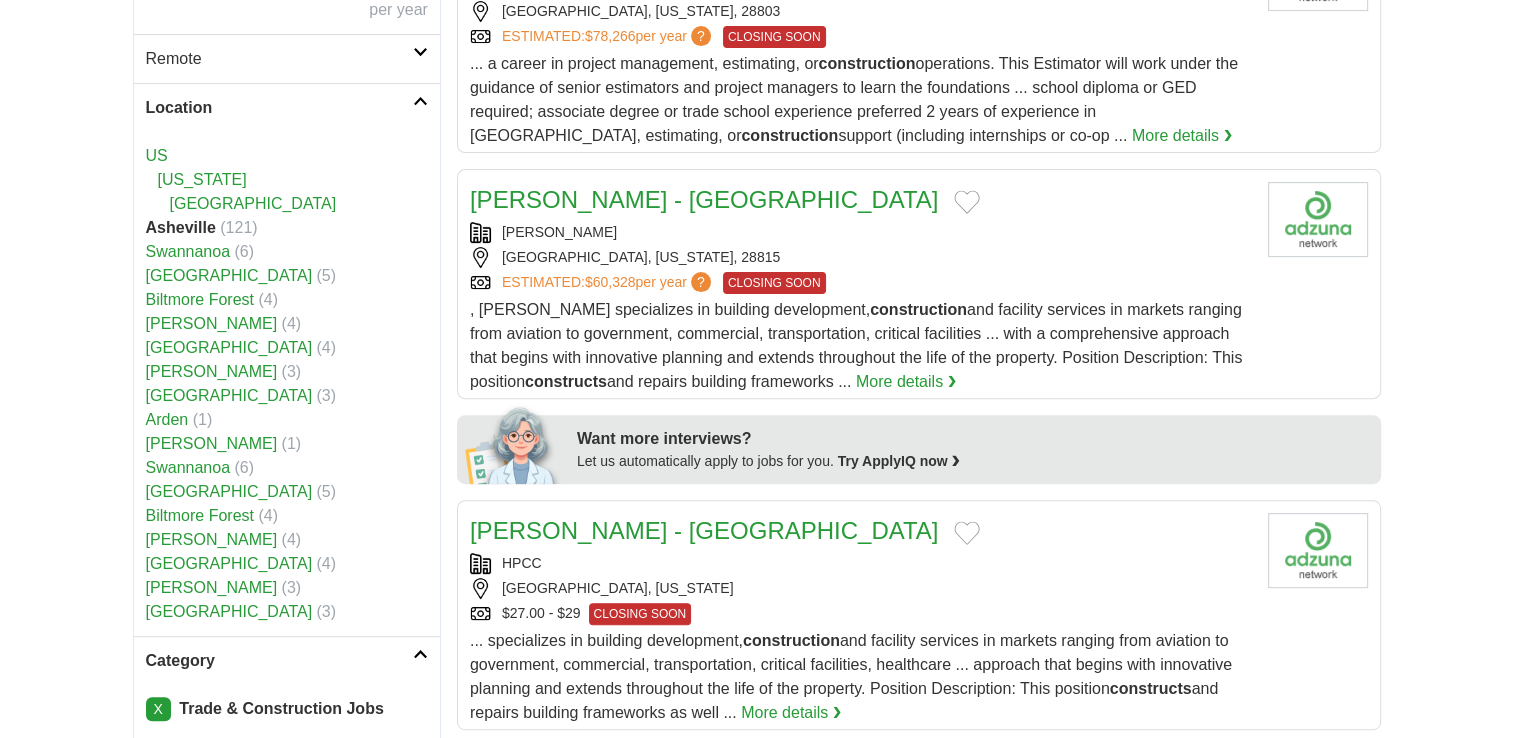 click on "[PERSON_NAME]" at bounding box center [861, 232] 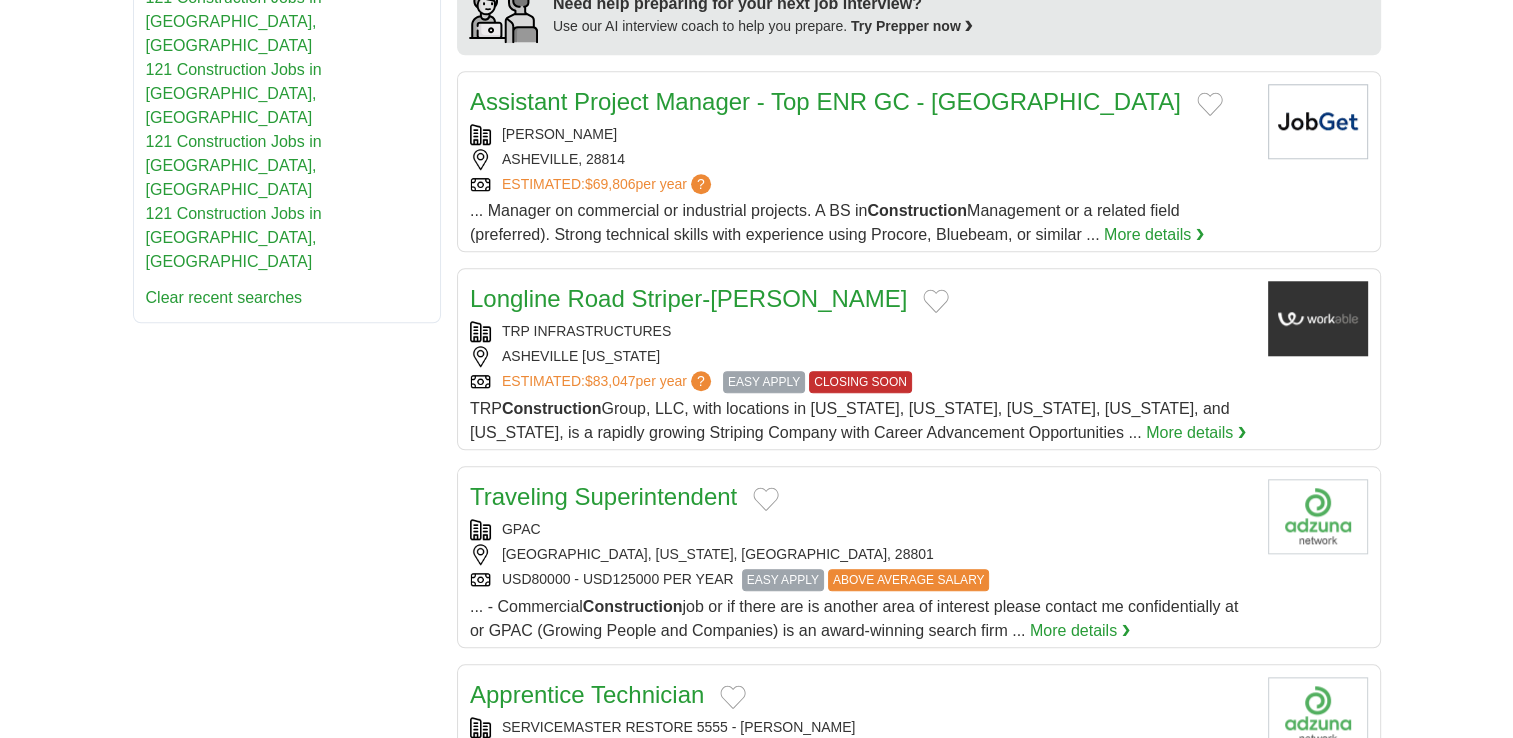 scroll, scrollTop: 1912, scrollLeft: 0, axis: vertical 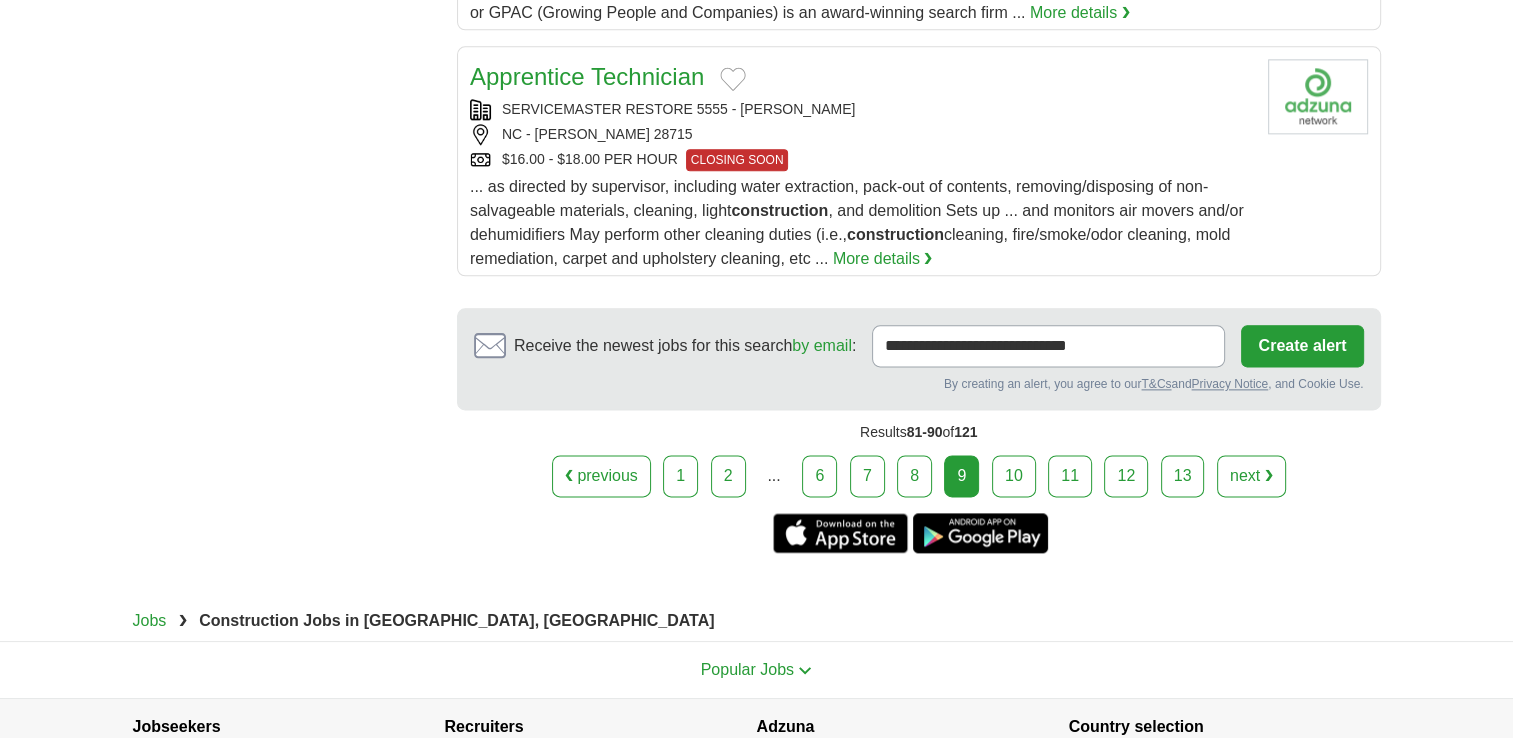 click on "10" at bounding box center [1014, 476] 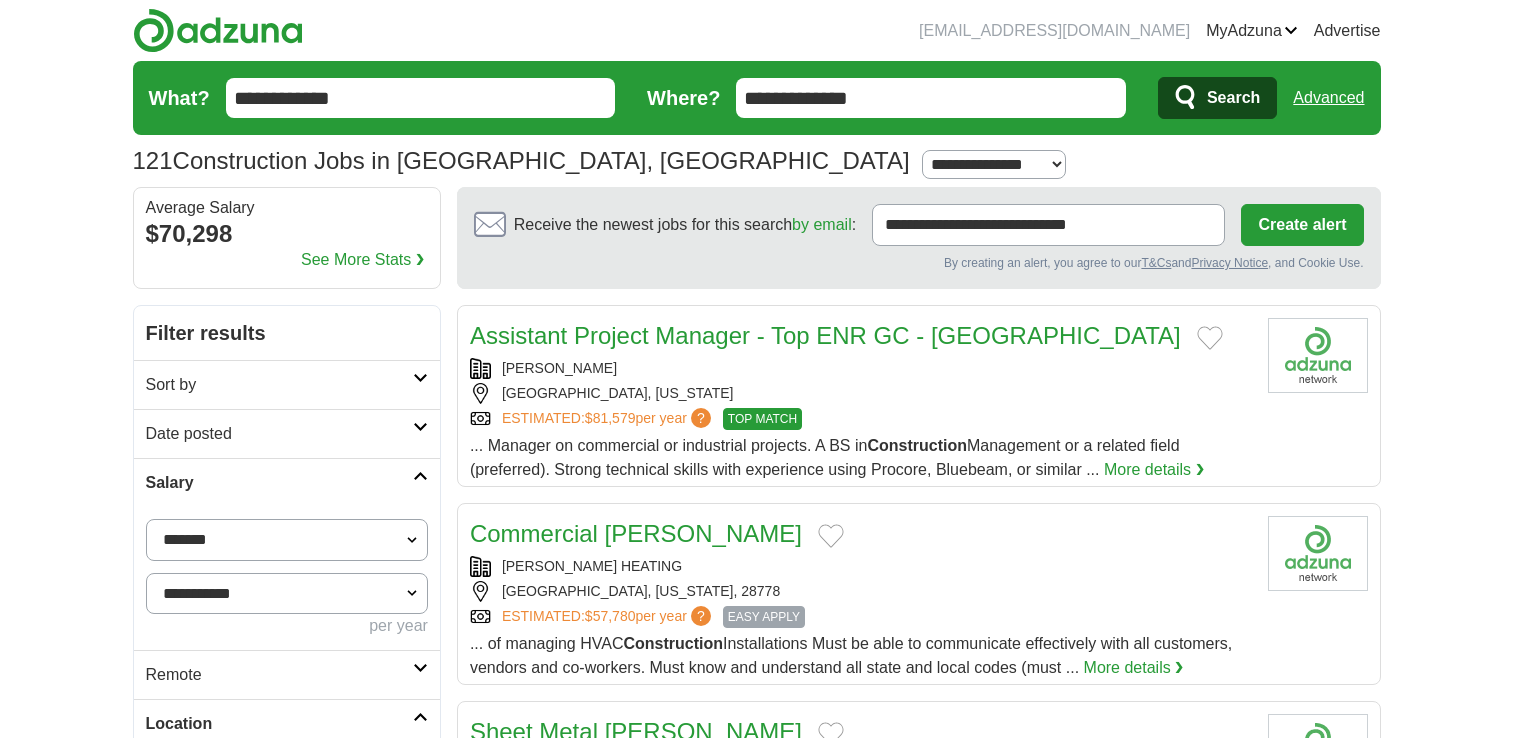 scroll, scrollTop: 0, scrollLeft: 0, axis: both 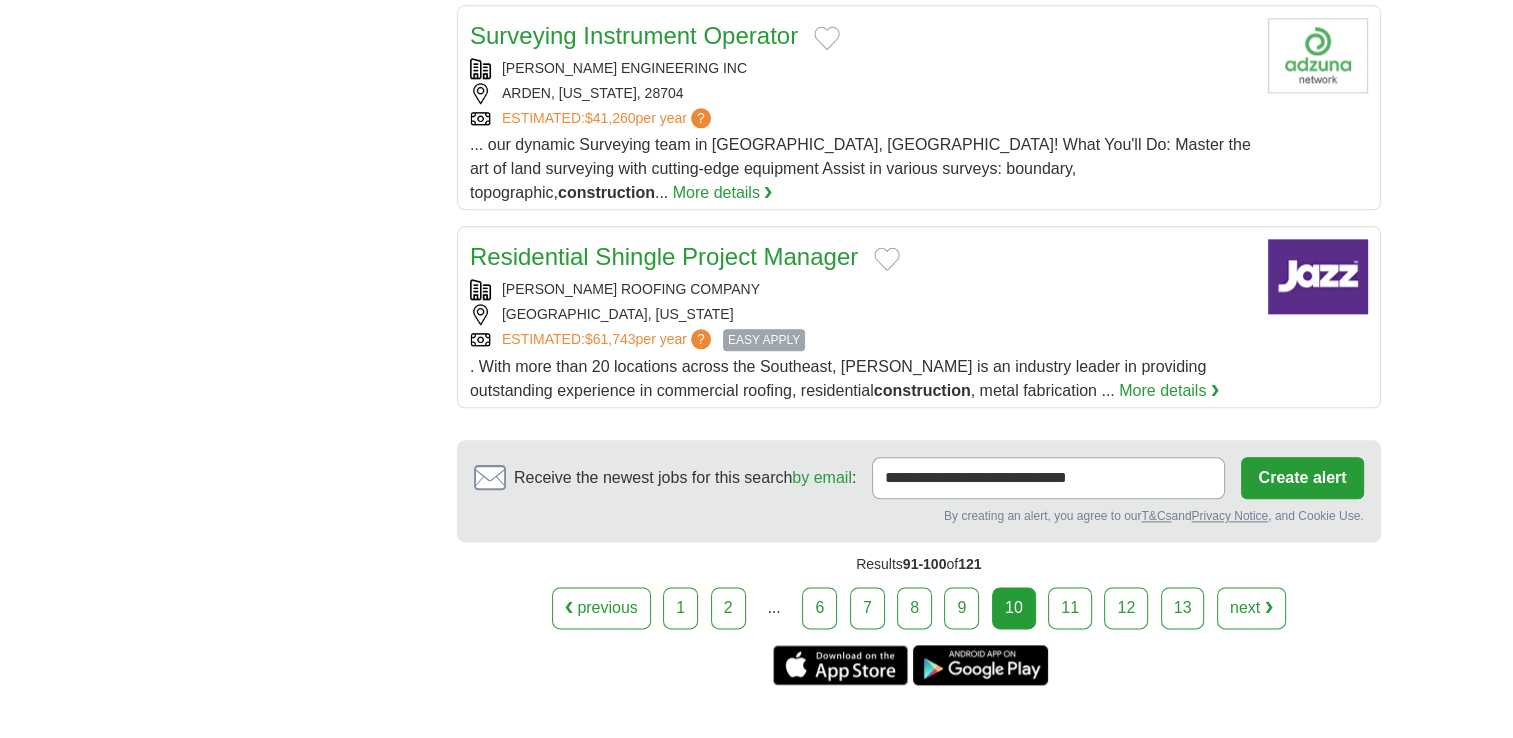 click on "11" at bounding box center [1070, 608] 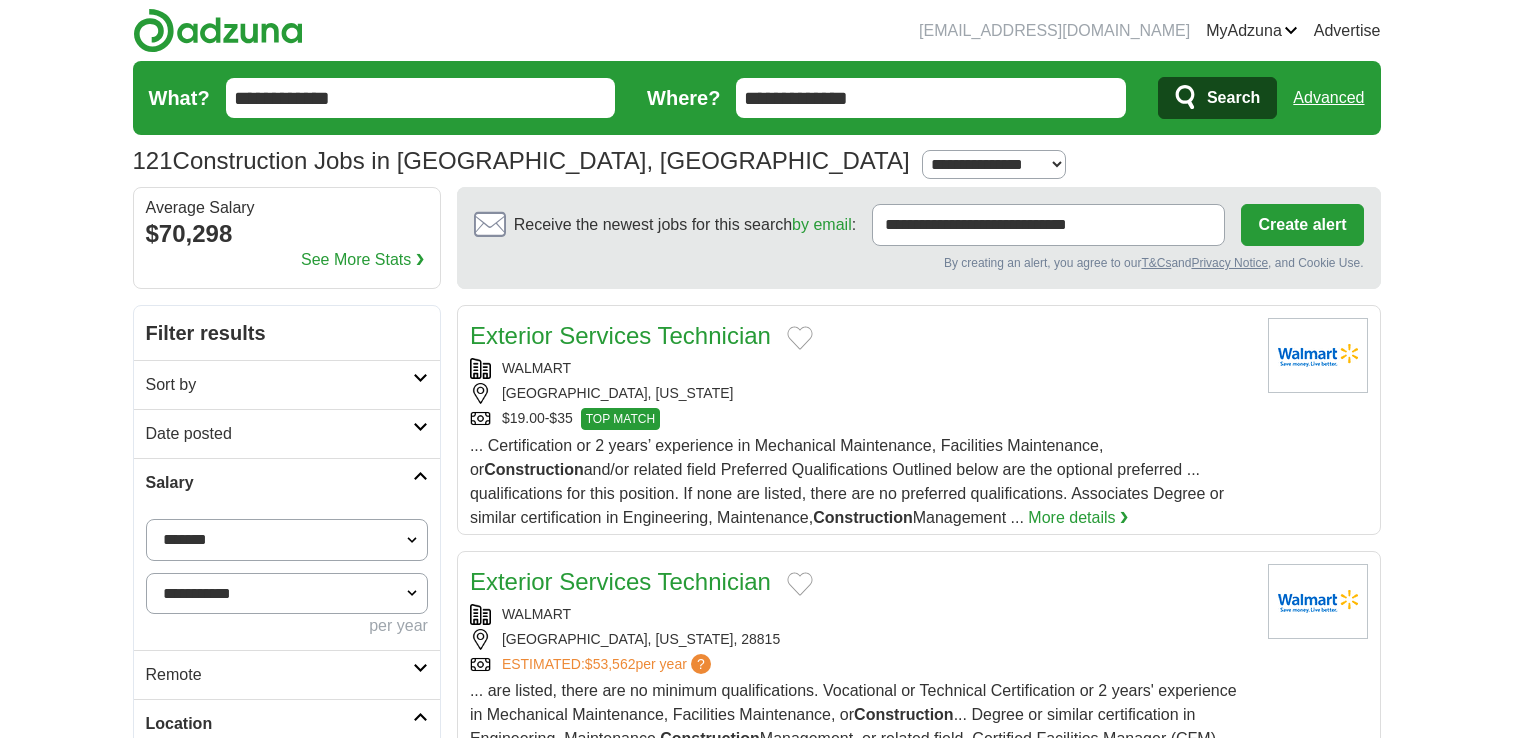 scroll, scrollTop: 0, scrollLeft: 0, axis: both 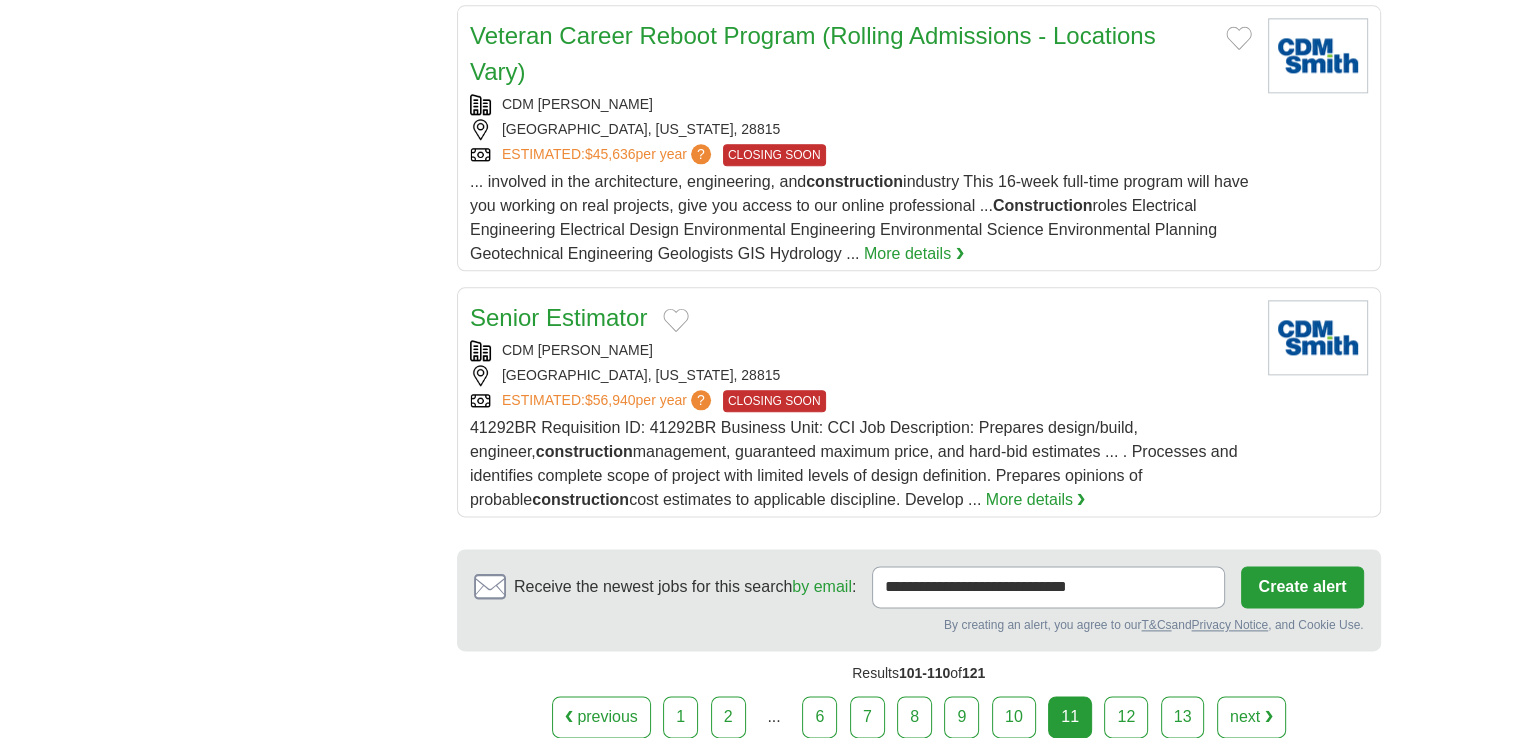 click on "12" at bounding box center (1126, 717) 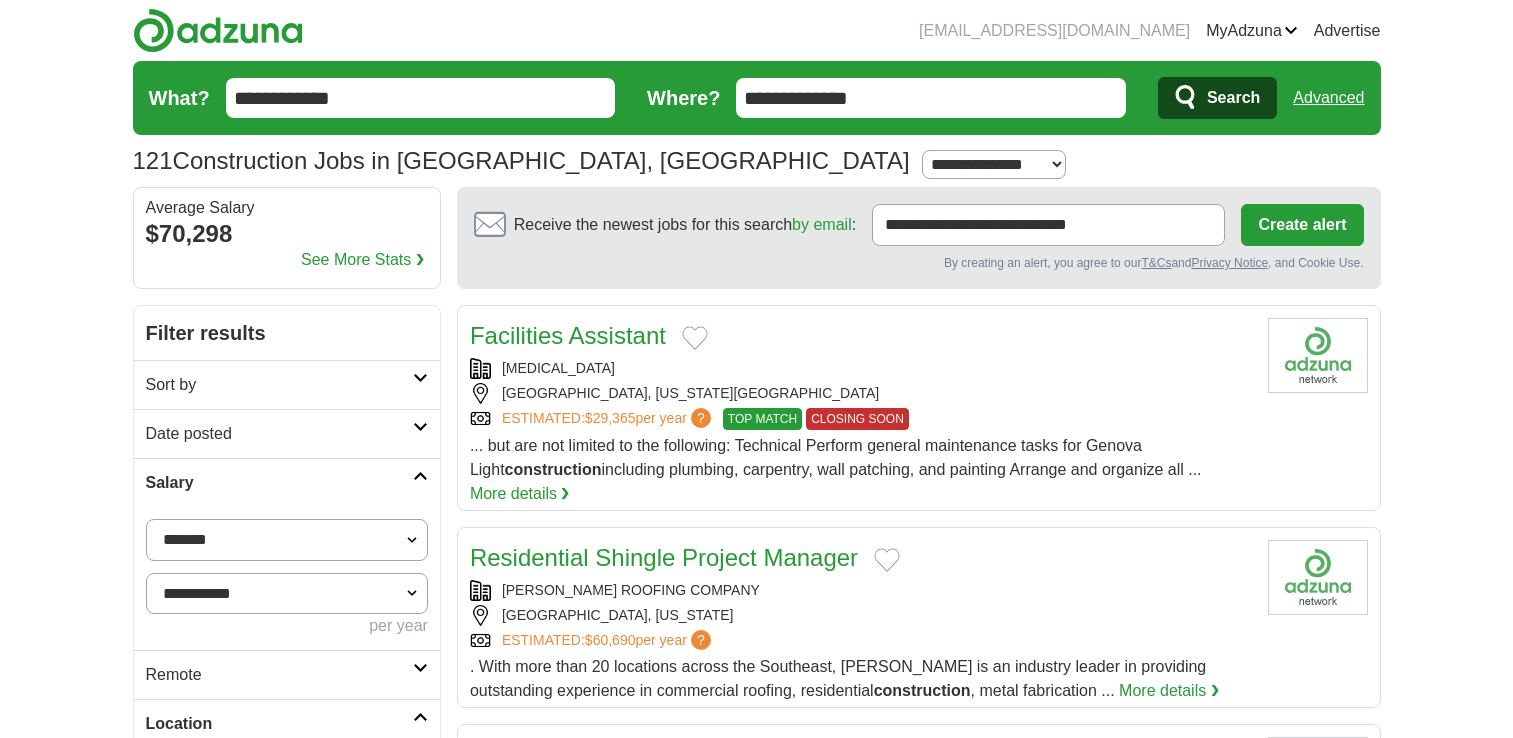 scroll, scrollTop: 0, scrollLeft: 0, axis: both 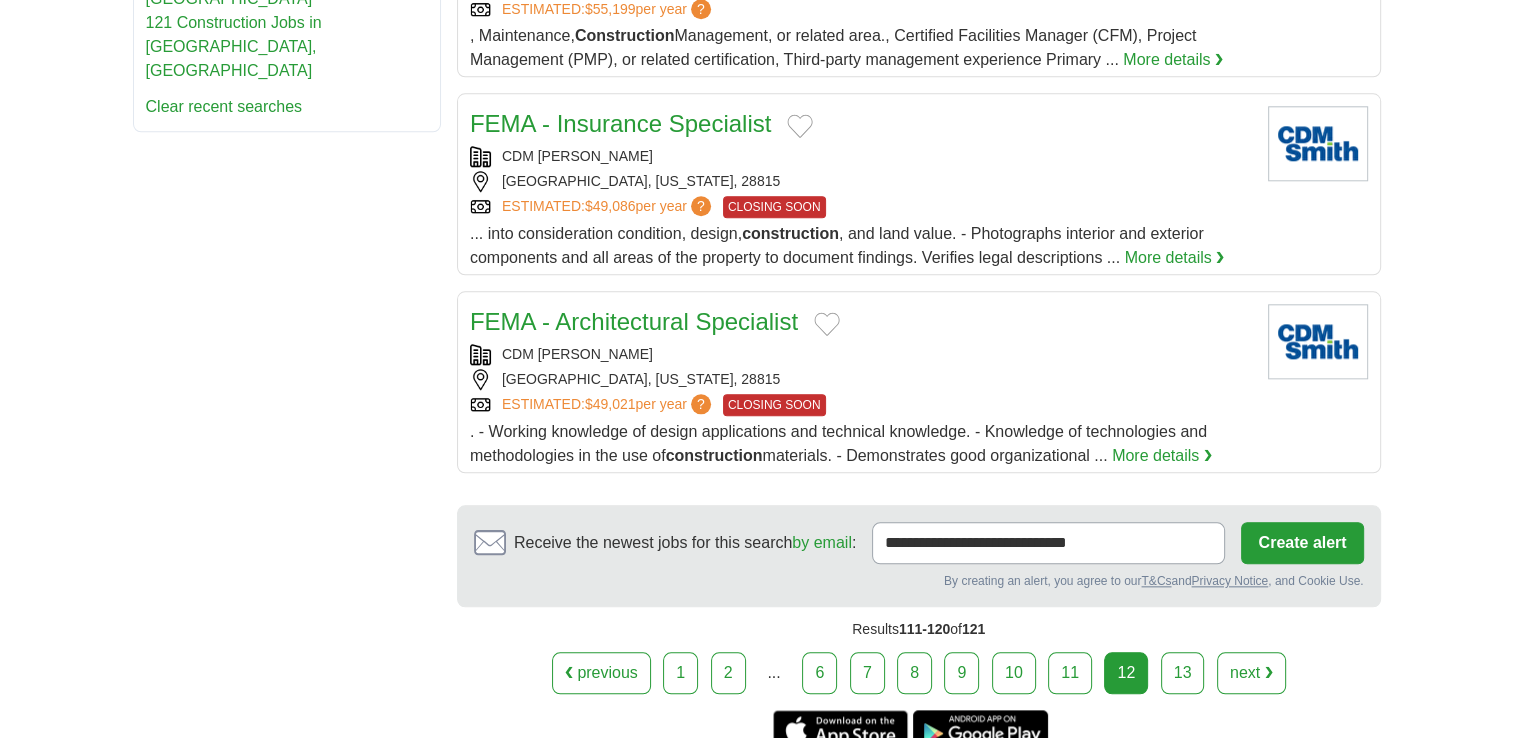 click on "13" at bounding box center [1183, 673] 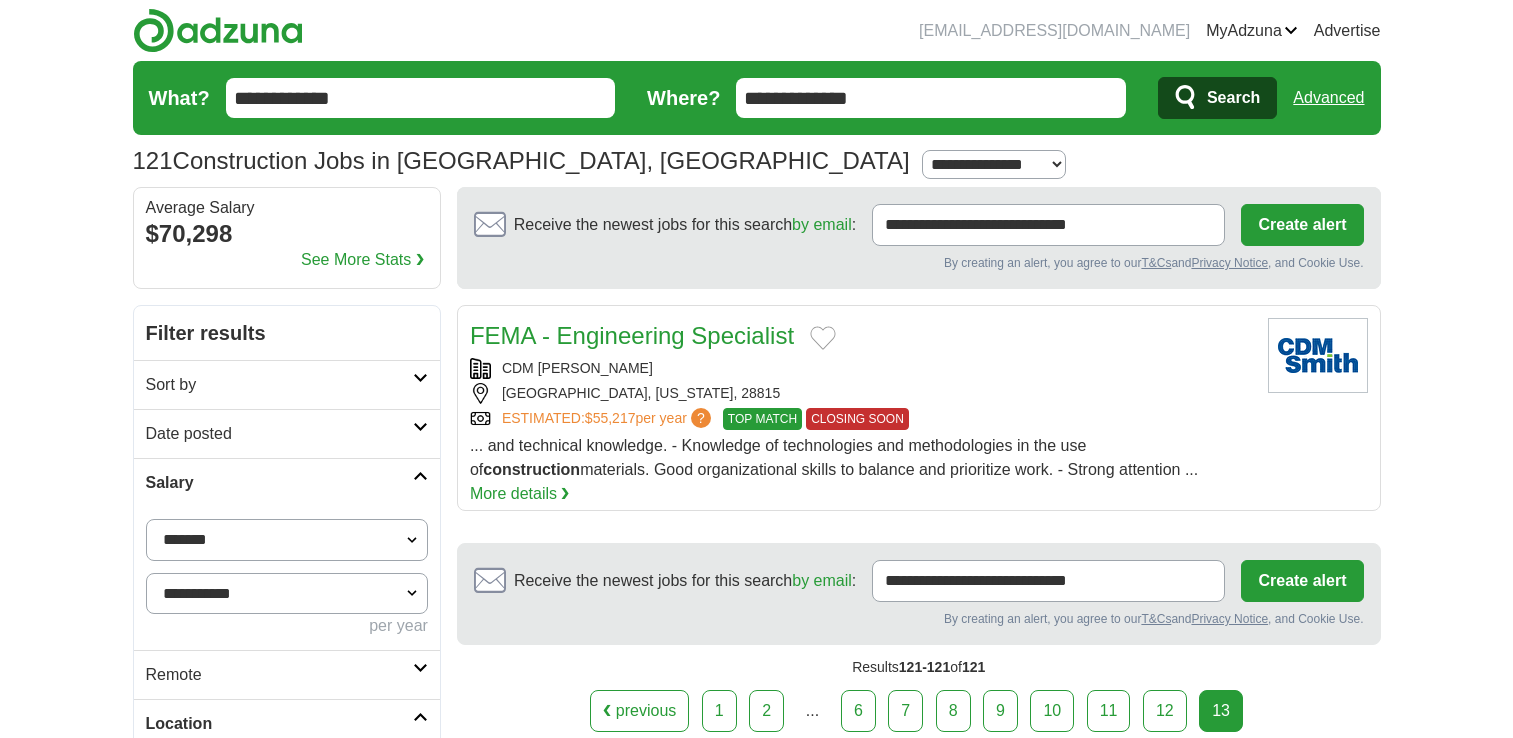 scroll, scrollTop: 0, scrollLeft: 0, axis: both 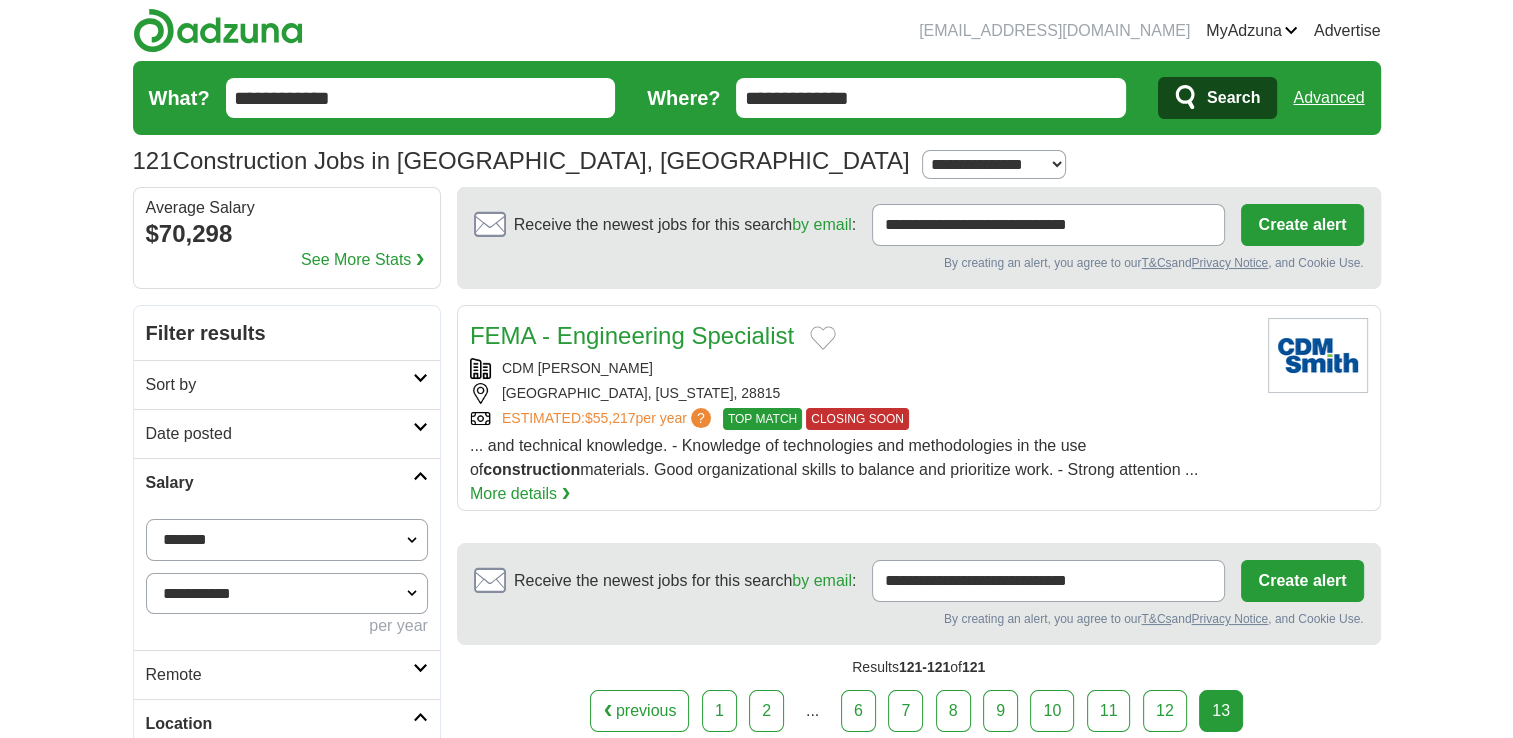 click on "FEMA - Engineering Specialist" at bounding box center (632, 336) 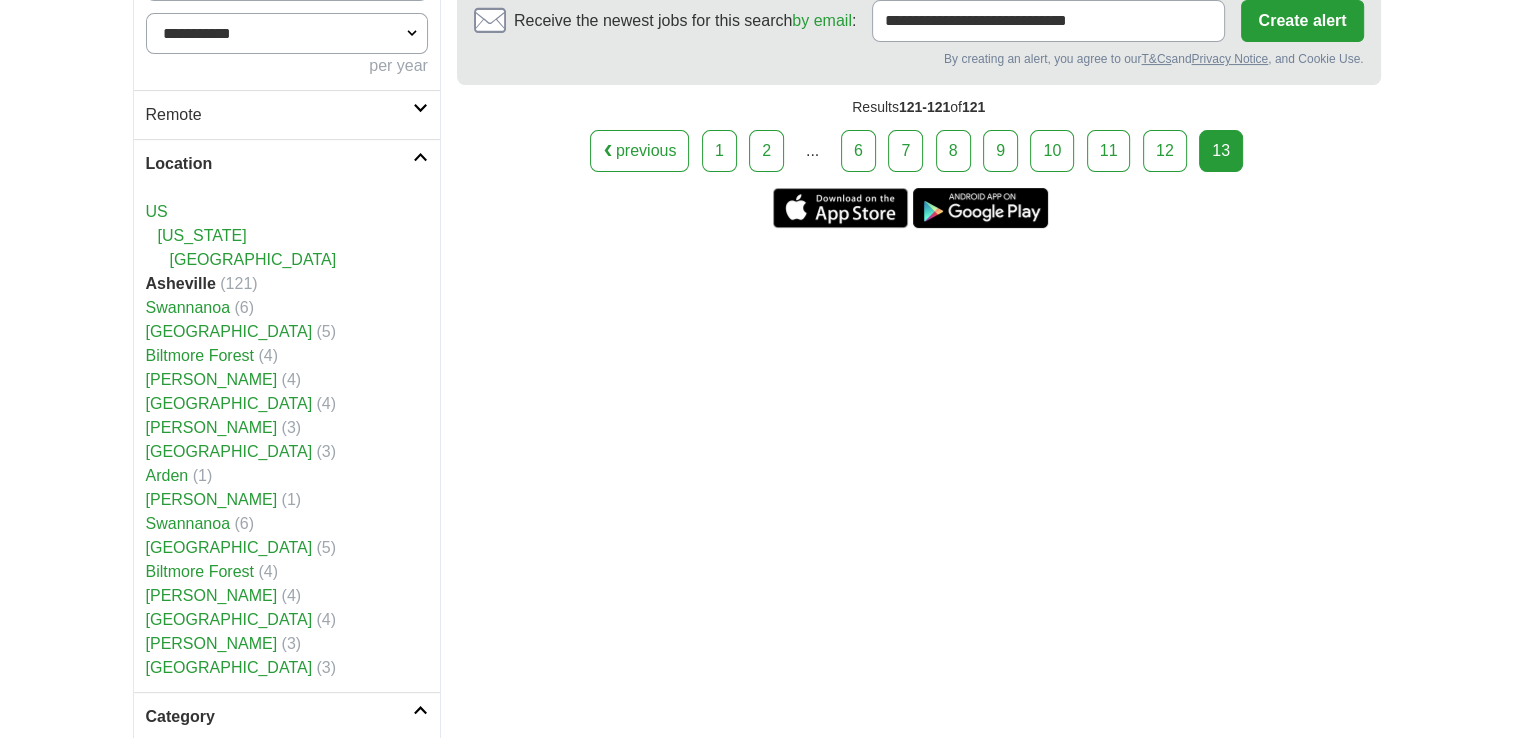 scroll, scrollTop: 556, scrollLeft: 0, axis: vertical 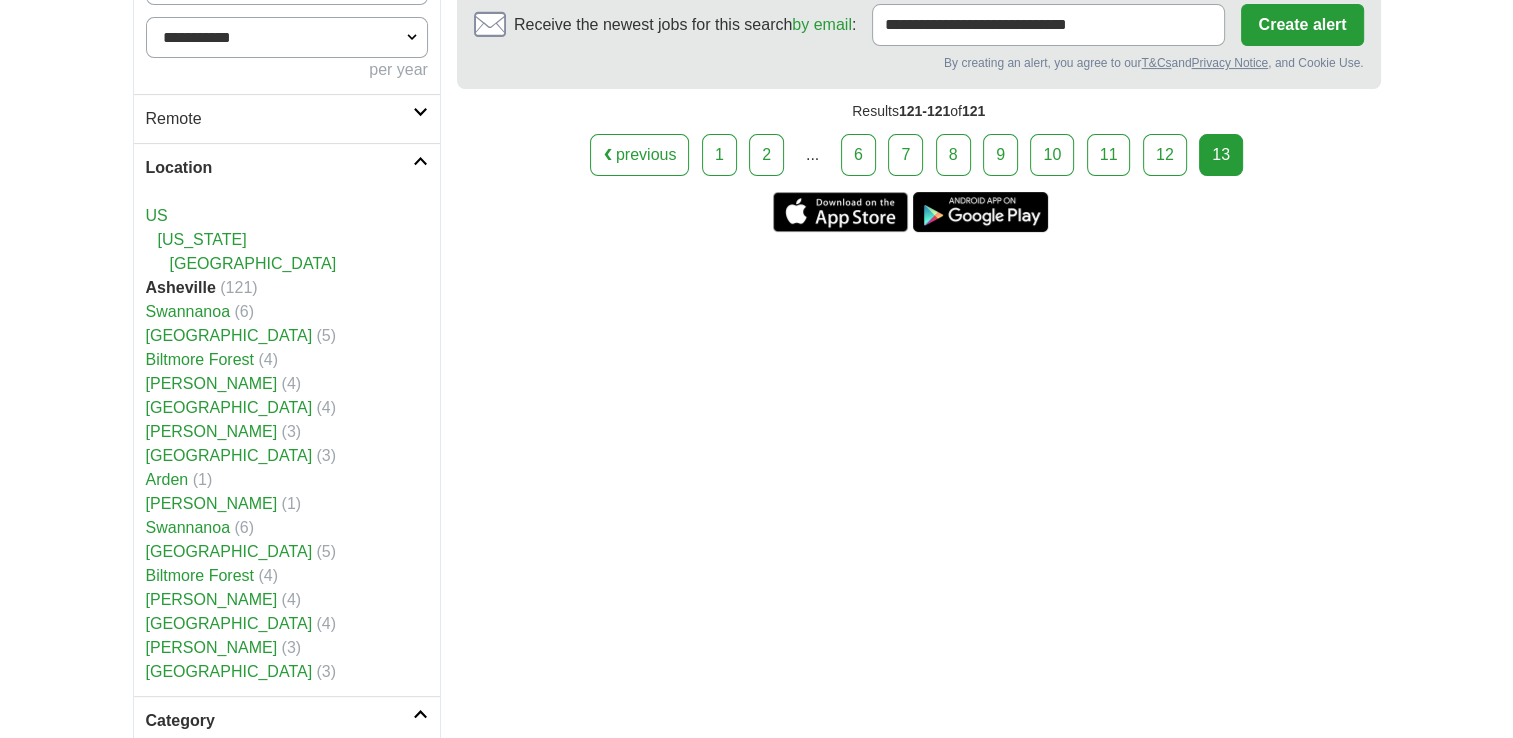 click on "[GEOGRAPHIC_DATA]" at bounding box center (229, 671) 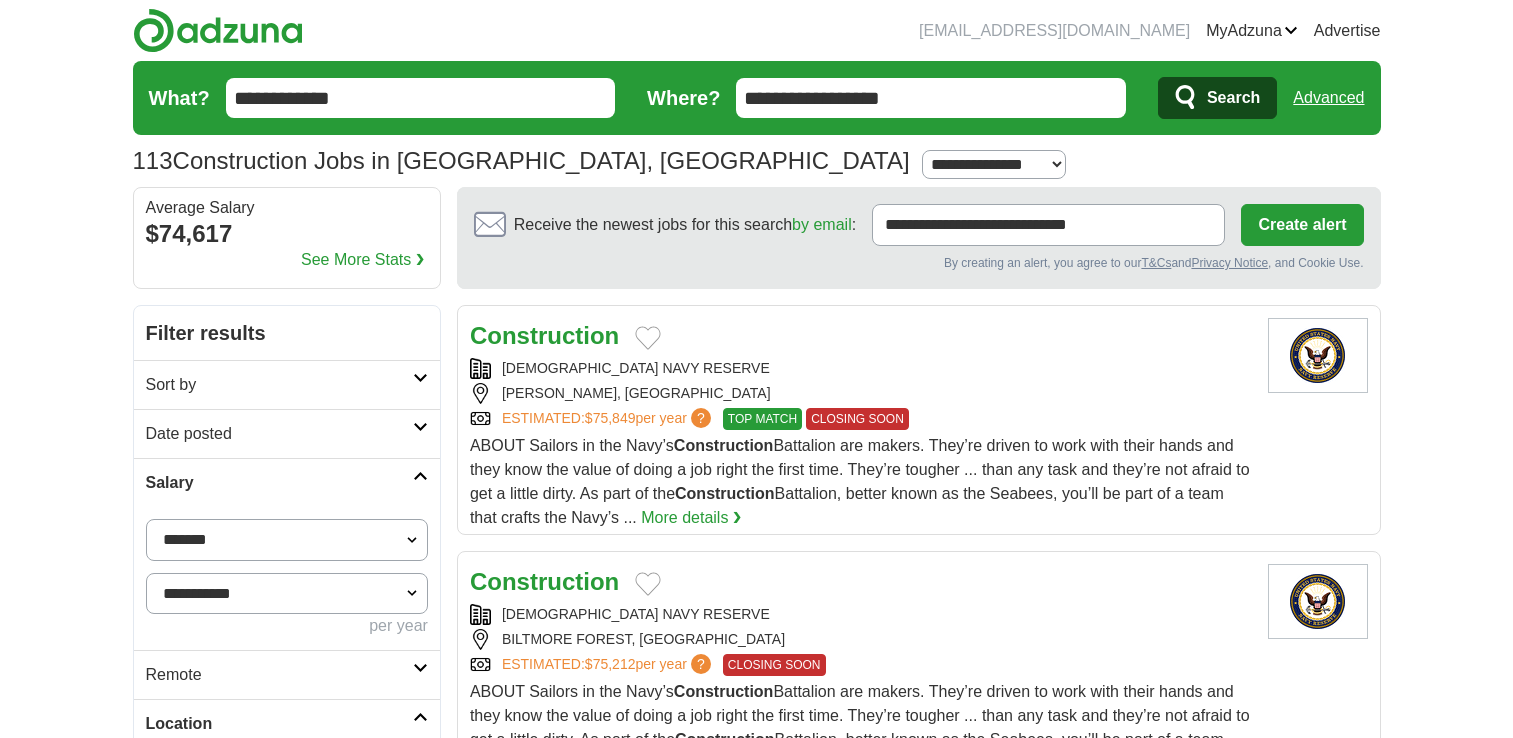 scroll, scrollTop: 0, scrollLeft: 0, axis: both 